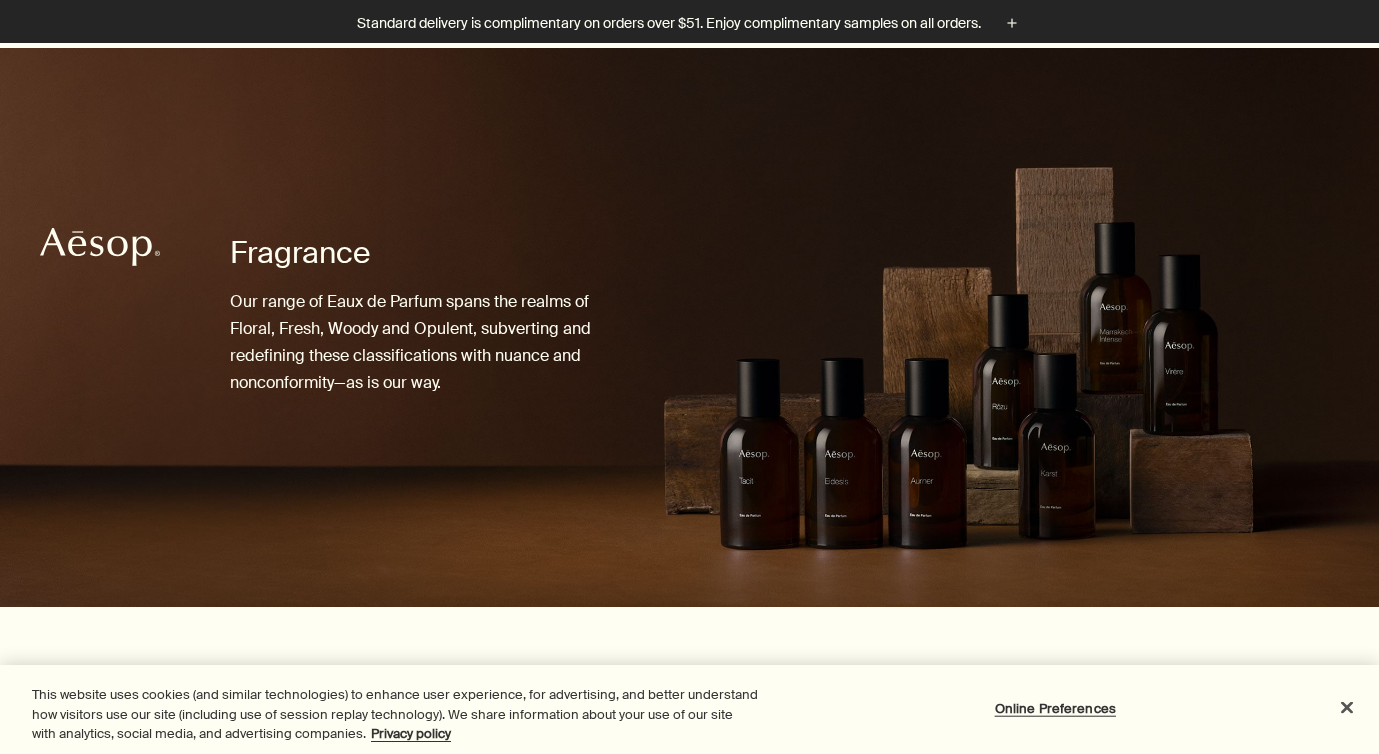 scroll, scrollTop: 655, scrollLeft: 0, axis: vertical 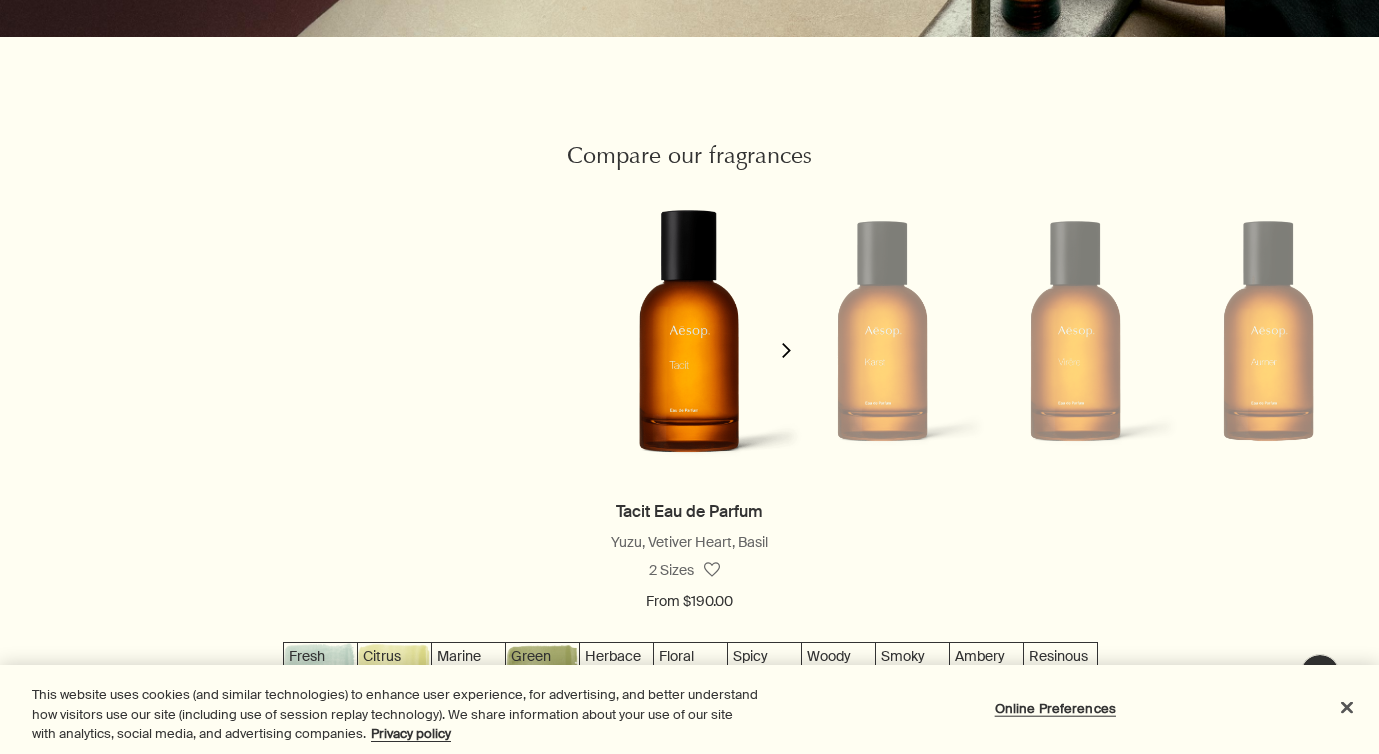 click on "chevron" 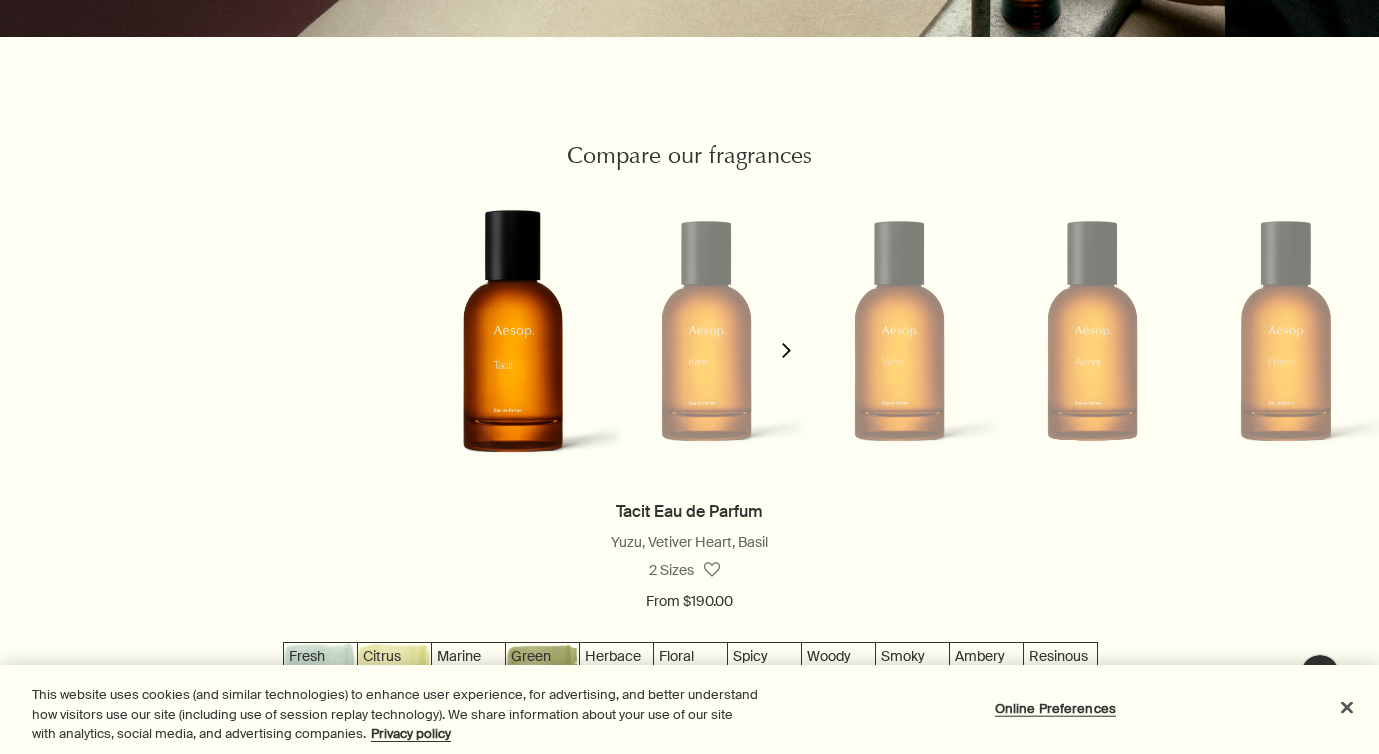 scroll, scrollTop: 0, scrollLeft: 195, axis: horizontal 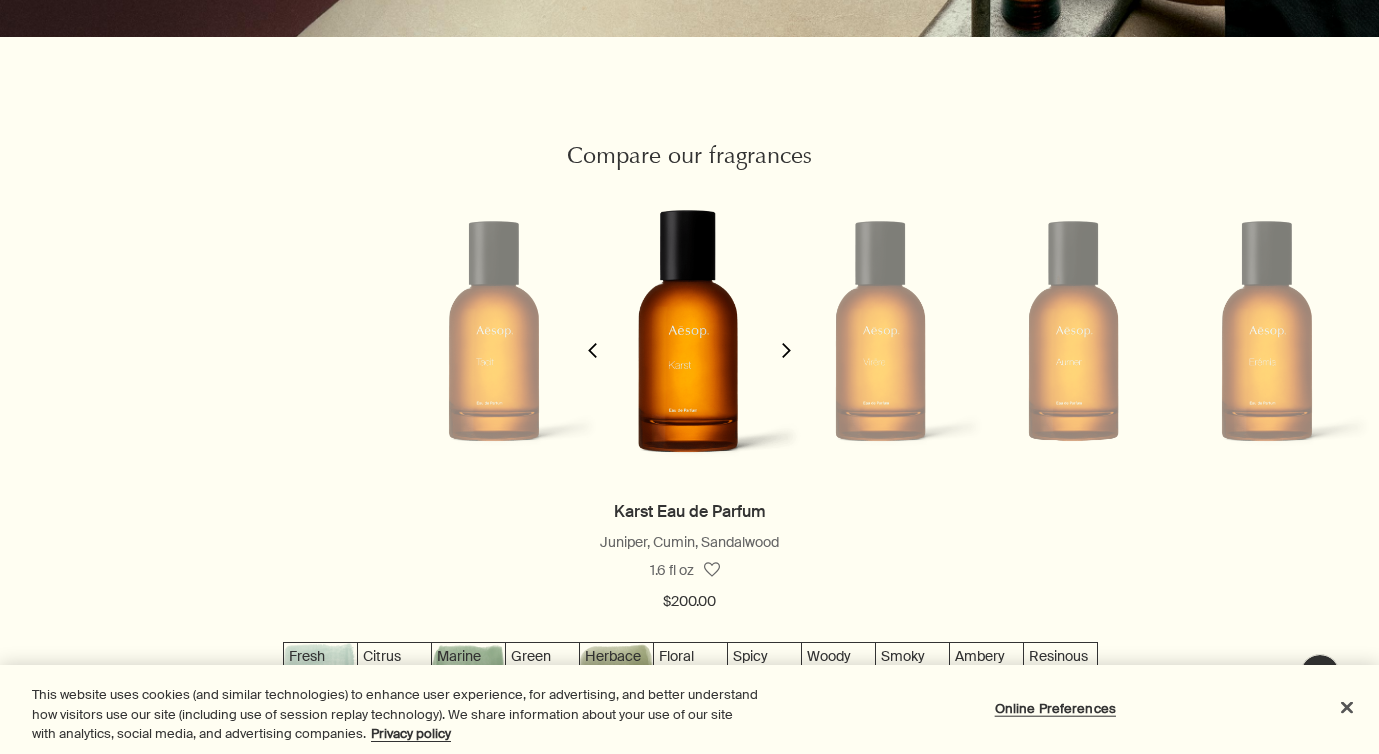 click 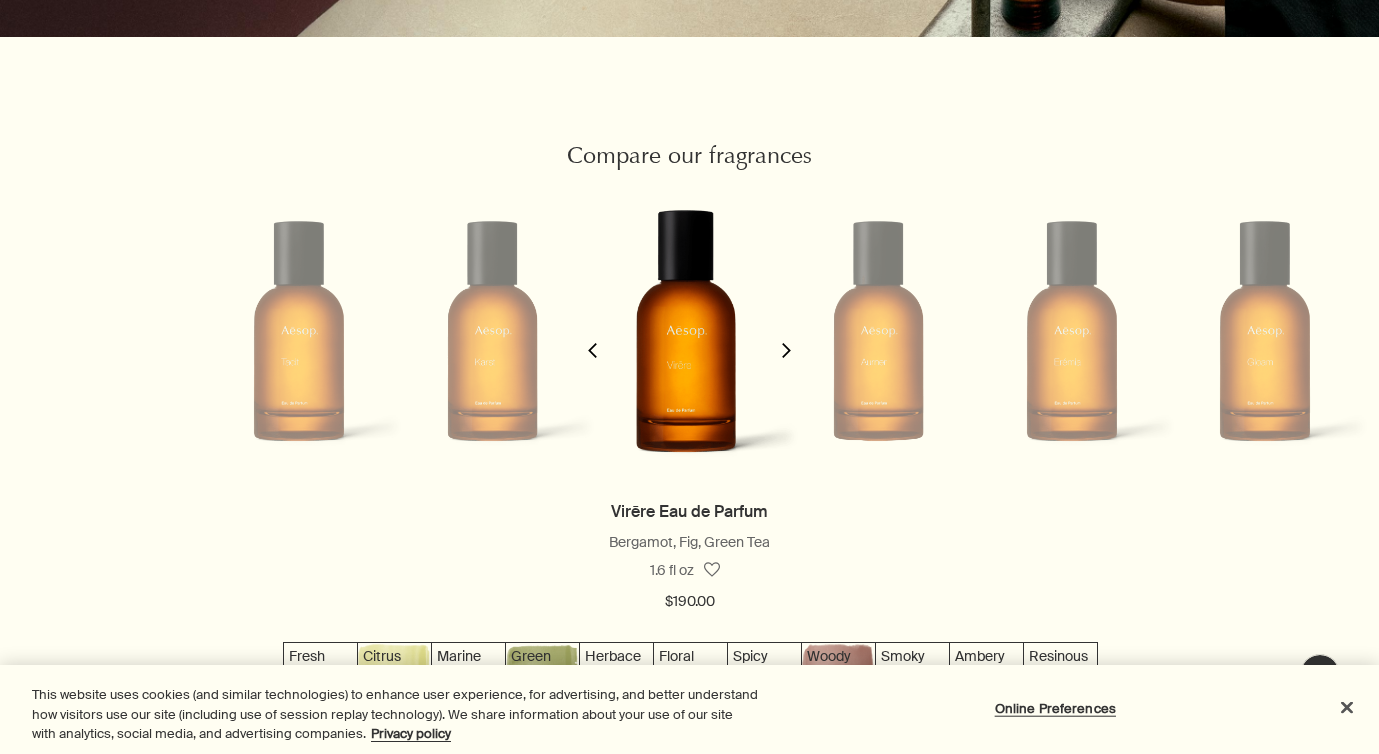click 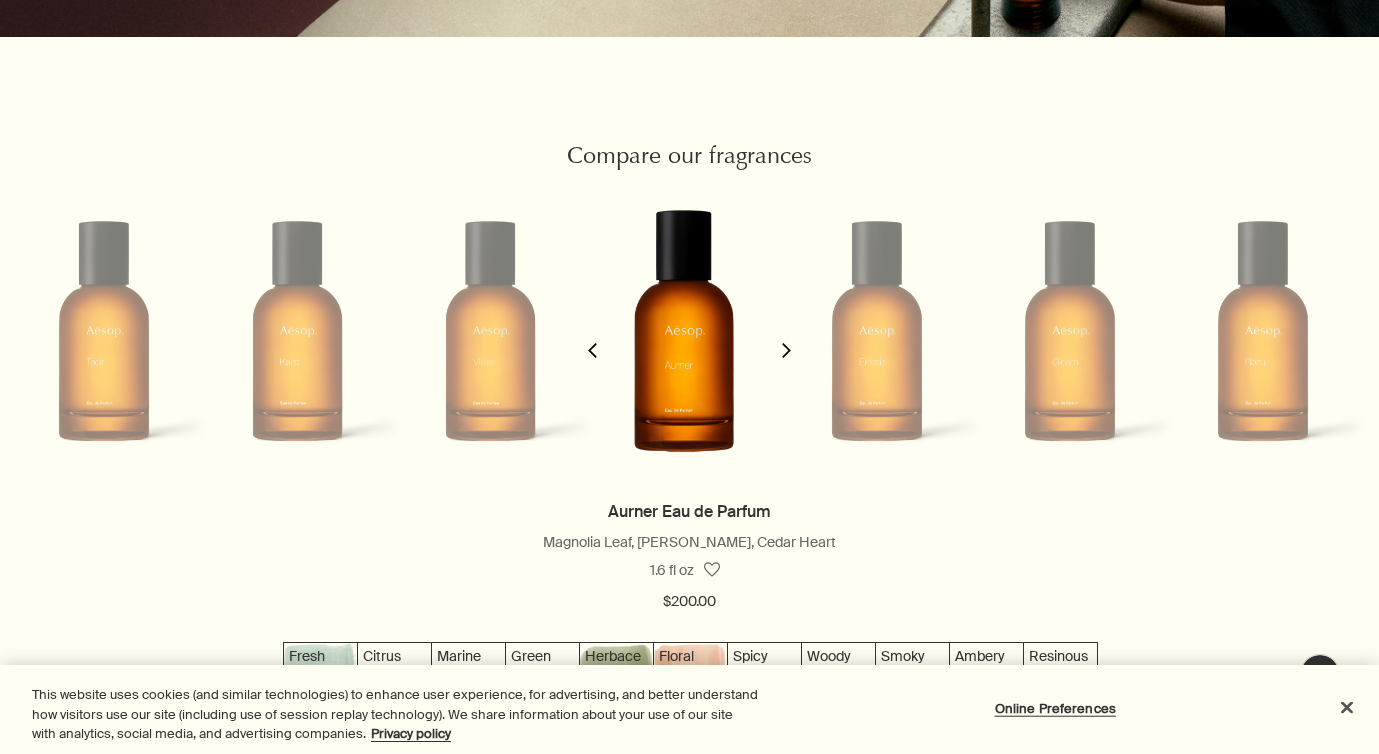 click 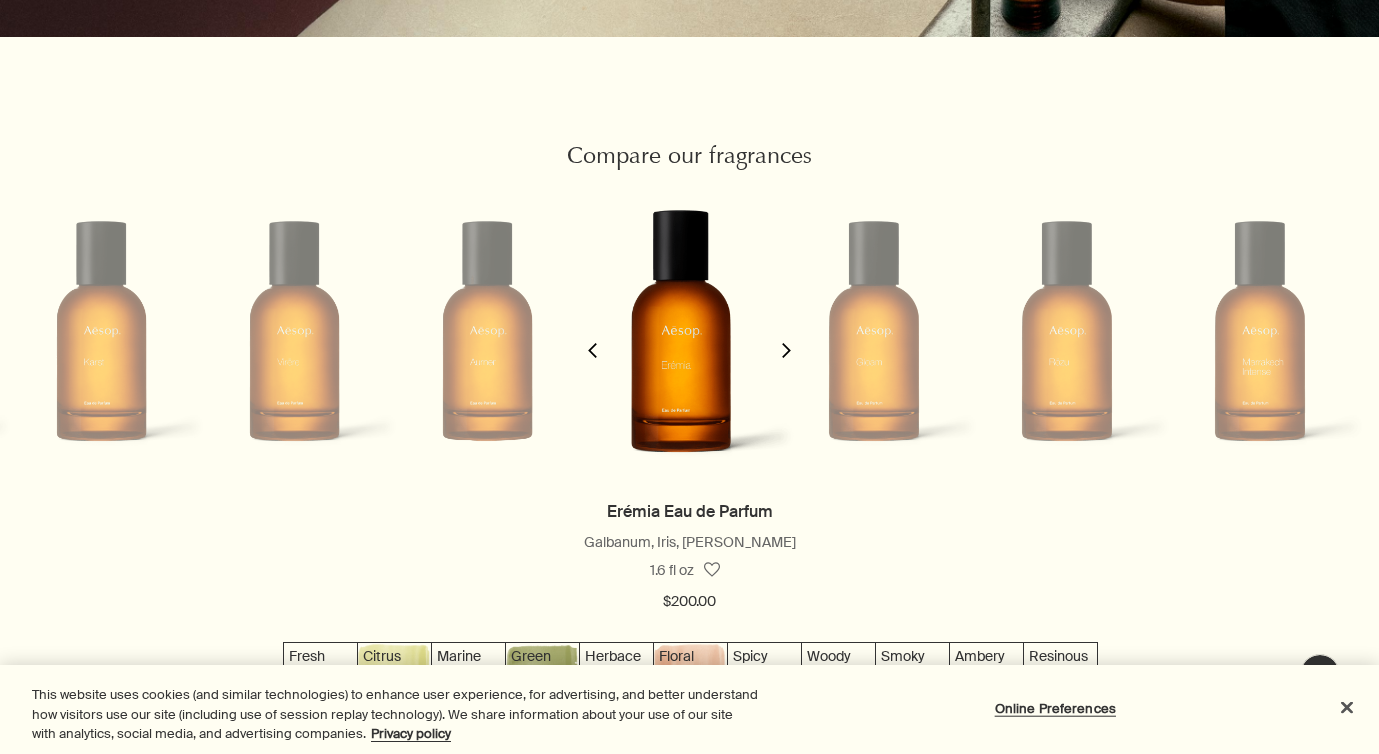 click 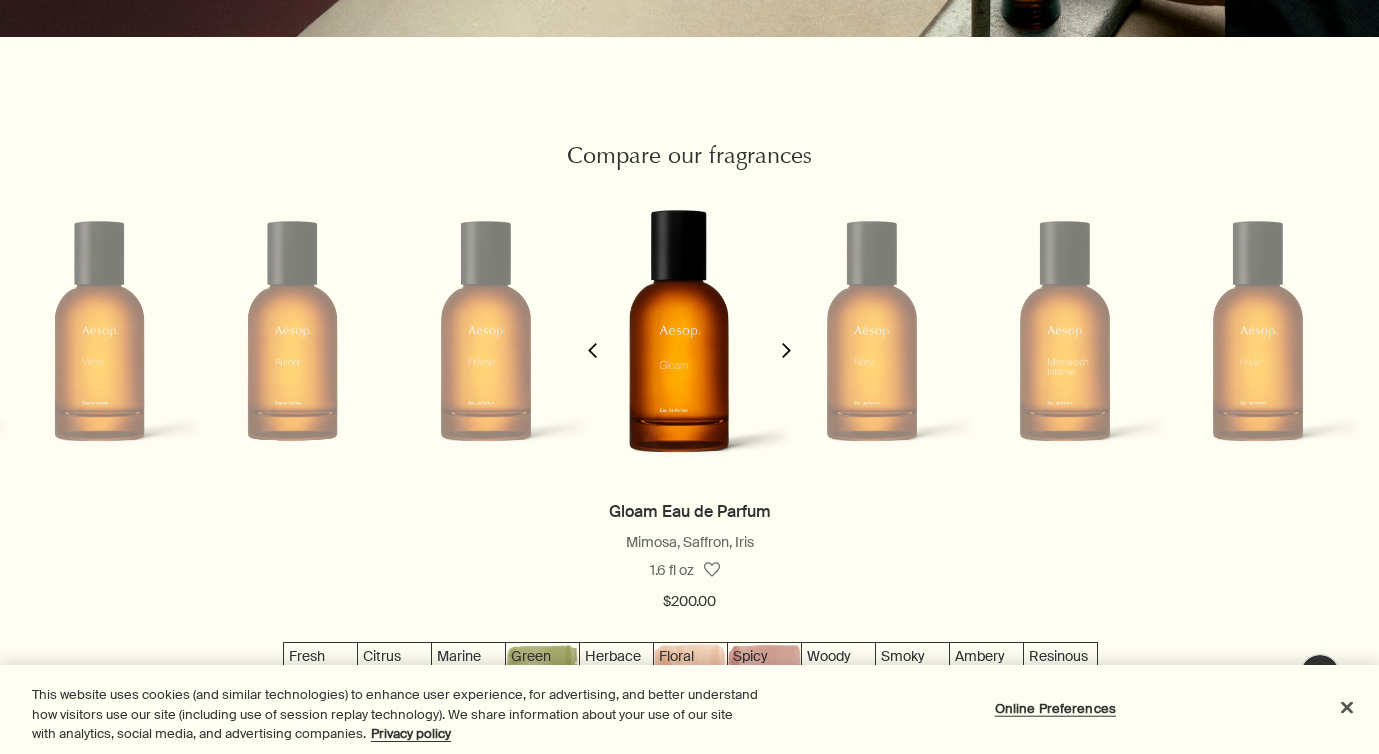 click 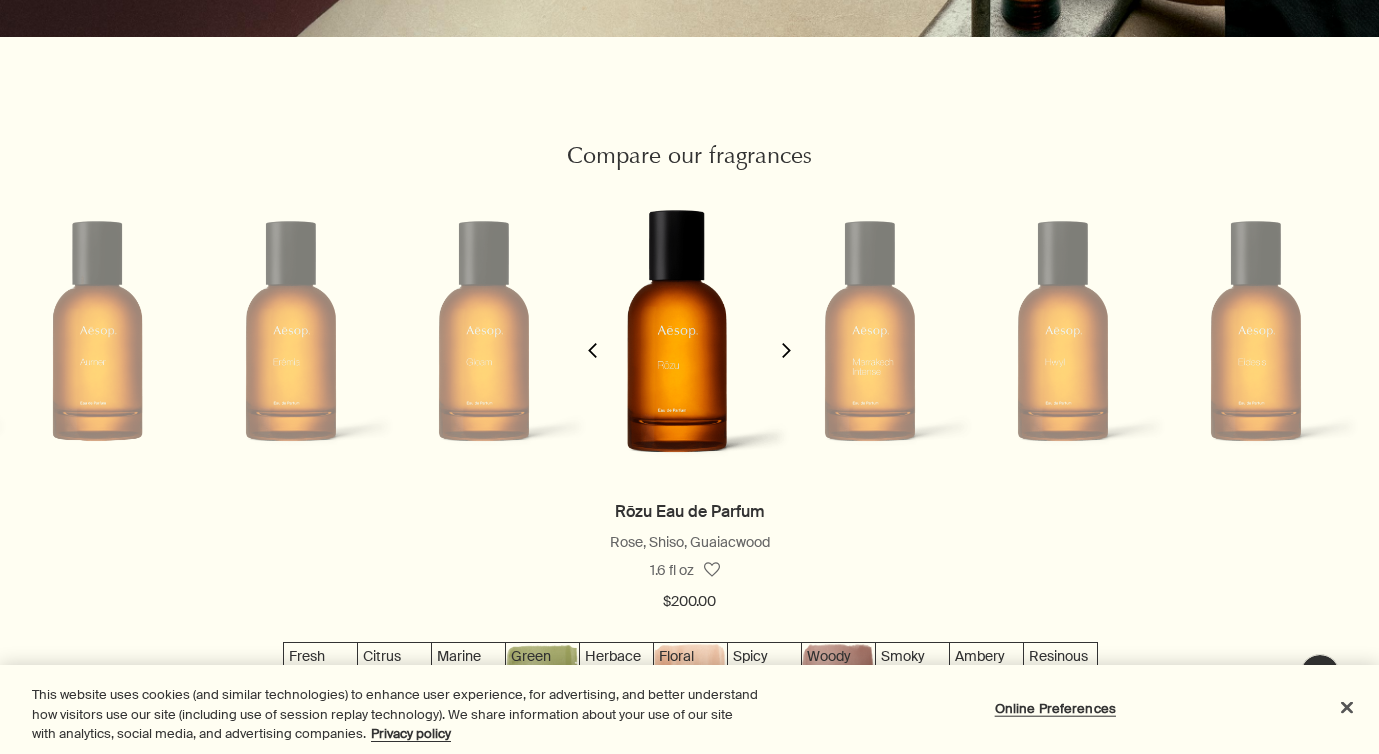 click on "chevron" 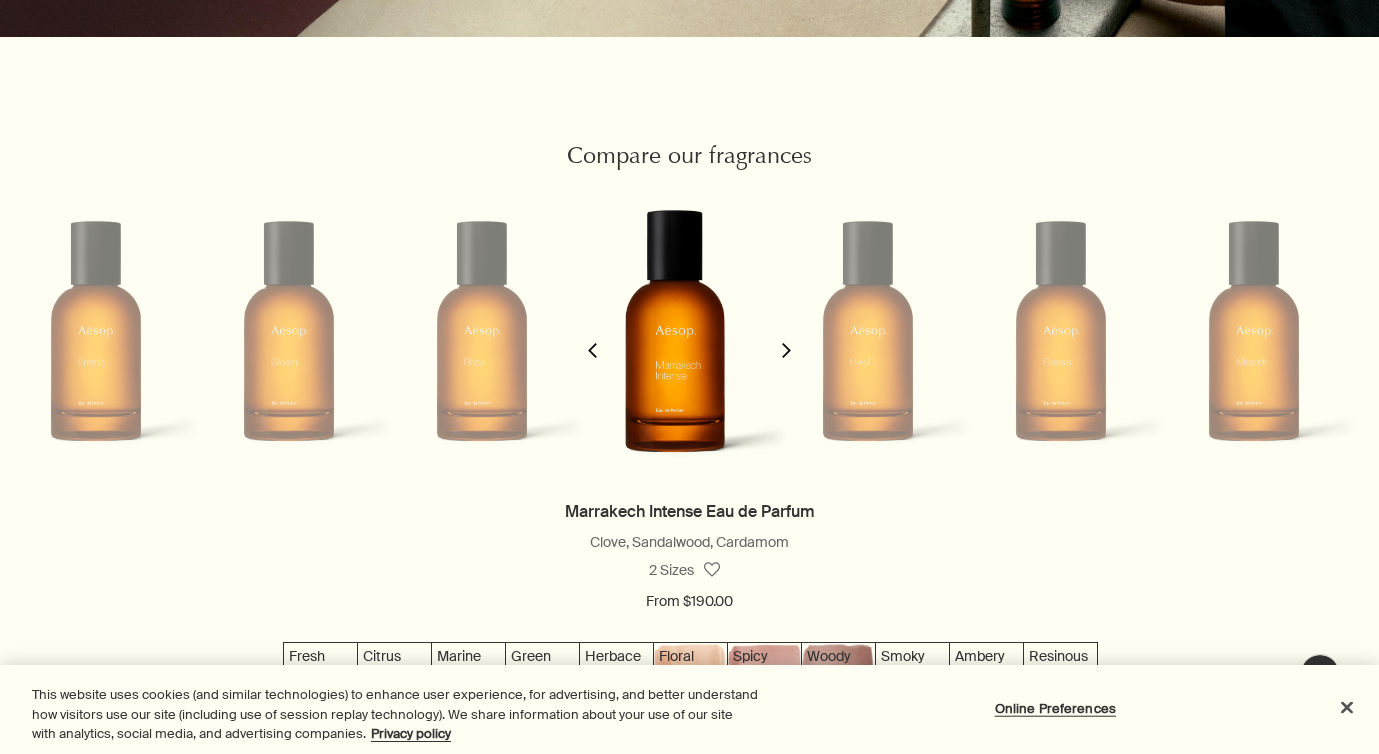 click on "chevron" 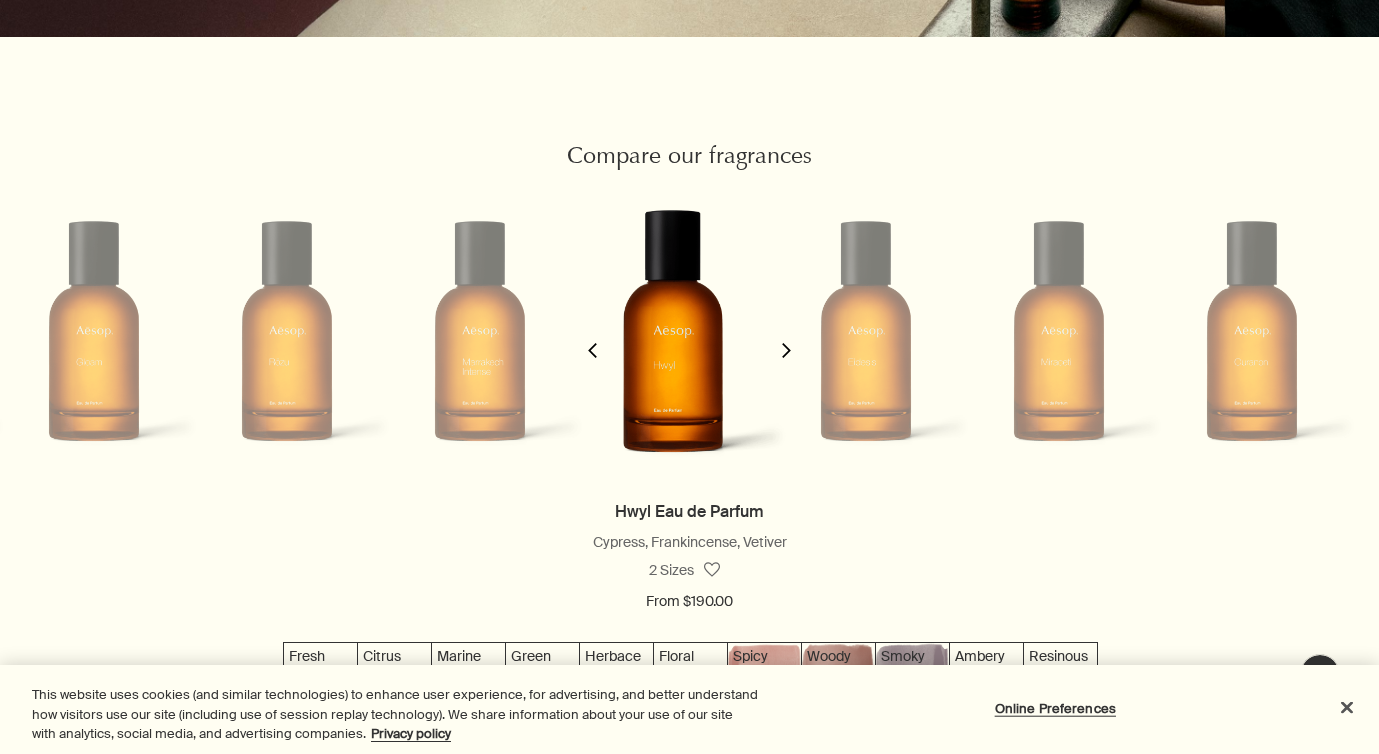 click on "chevron" 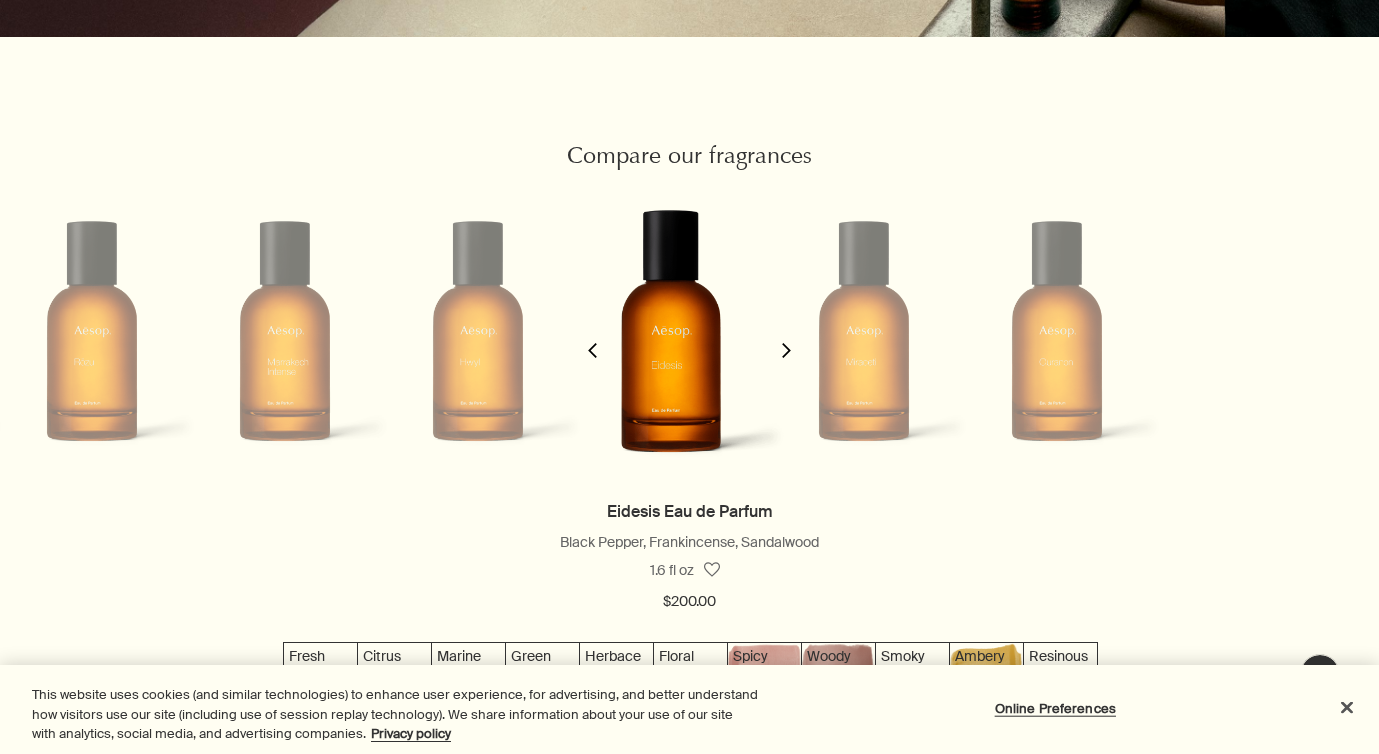 click on "chevron" 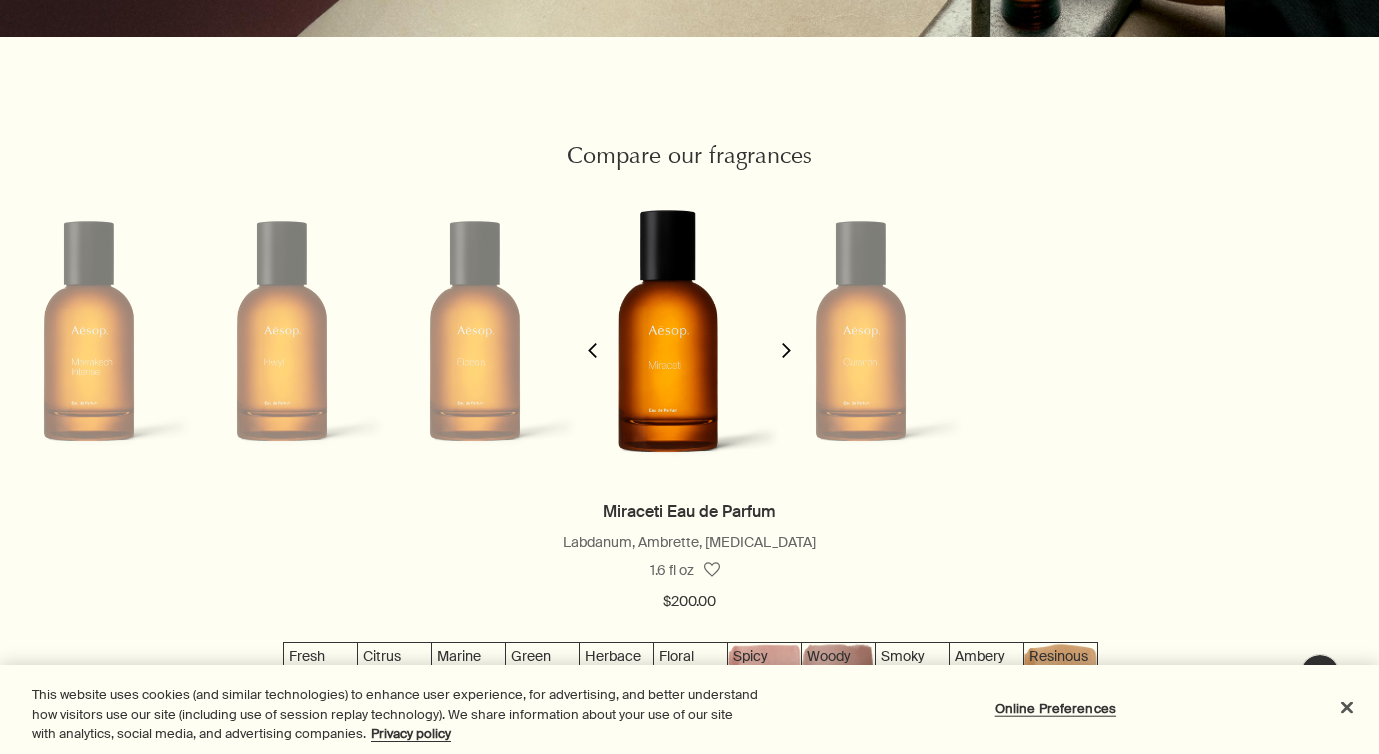 click on "chevron" 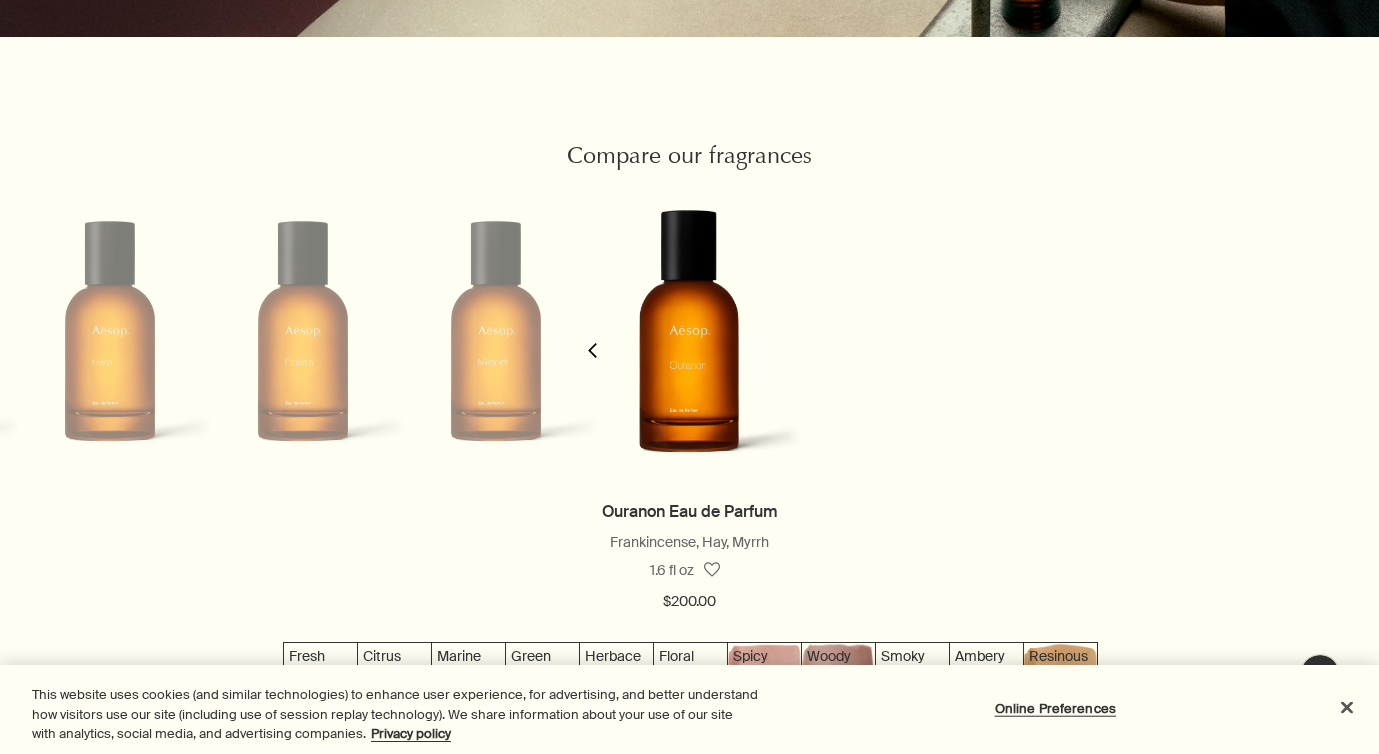 scroll, scrollTop: 0, scrollLeft: 2146, axis: horizontal 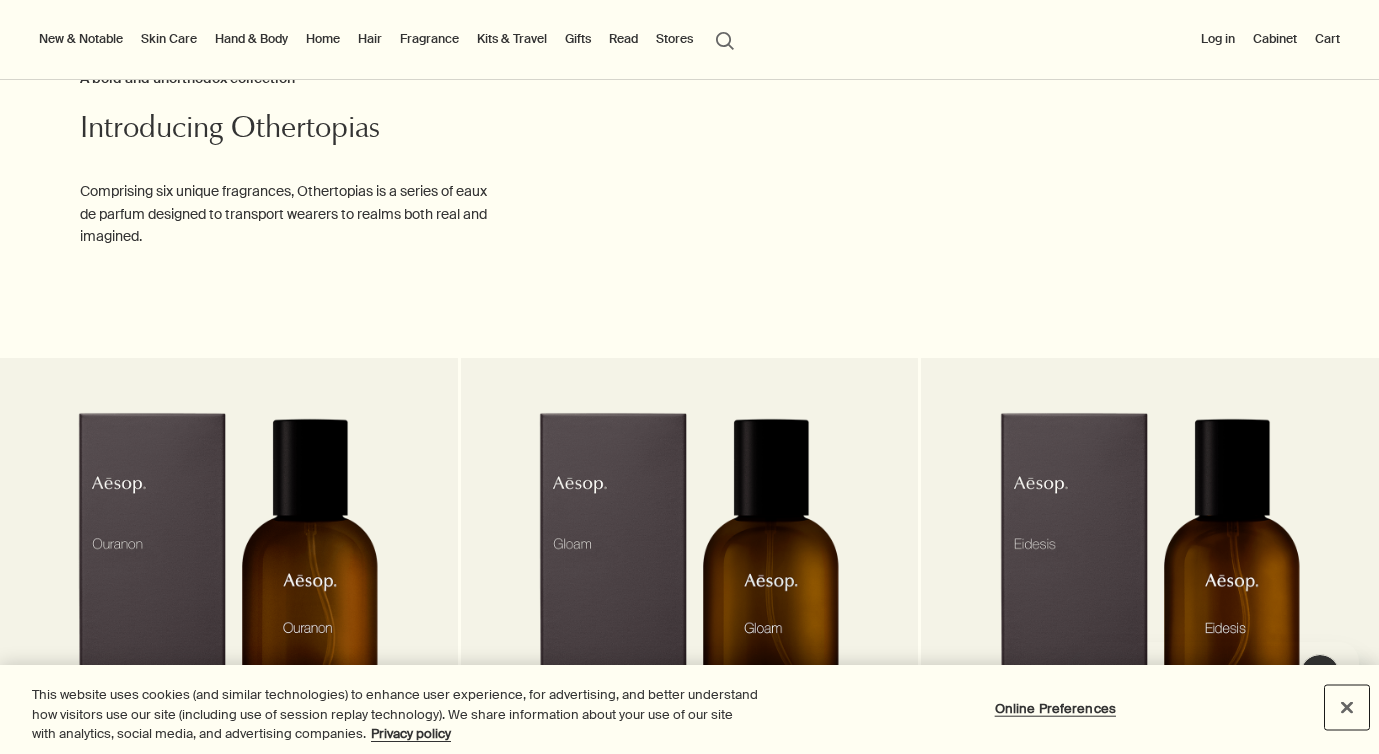 click at bounding box center (1347, 707) 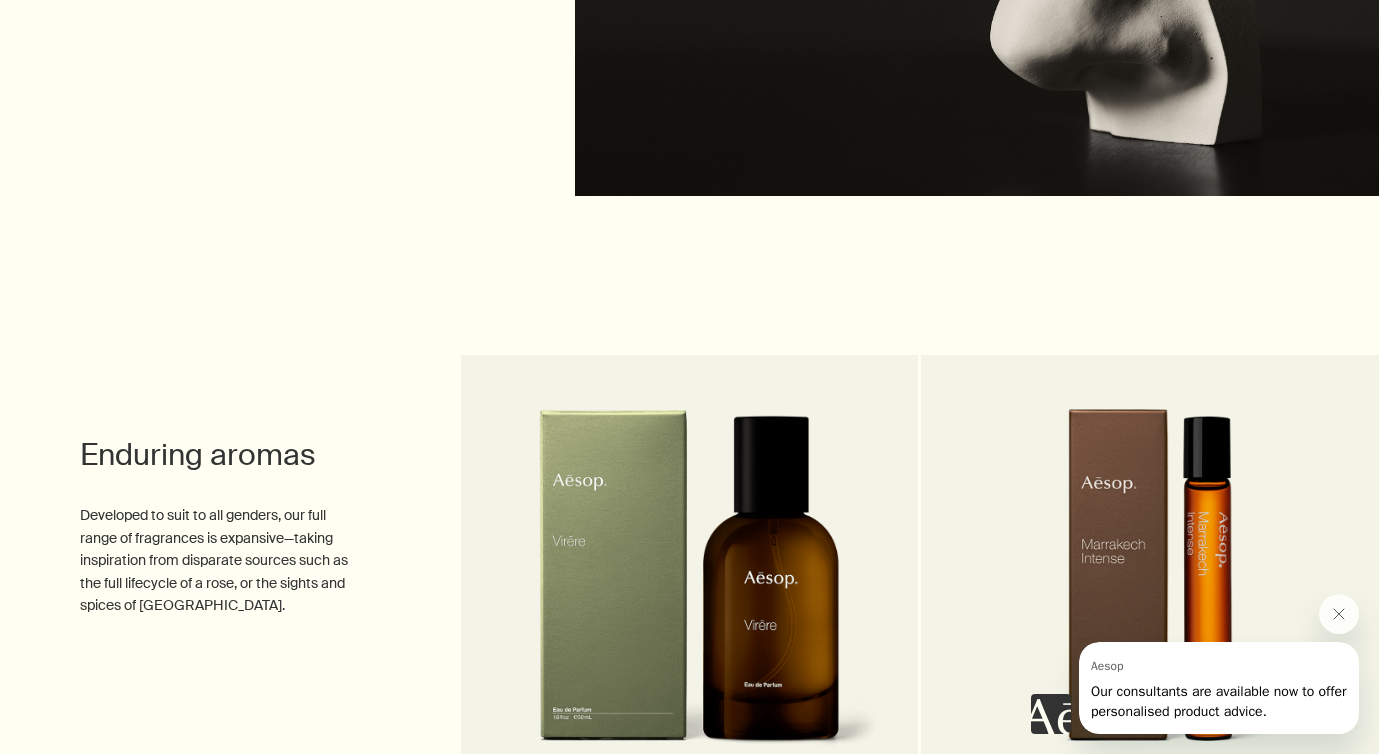 scroll, scrollTop: 5017, scrollLeft: 0, axis: vertical 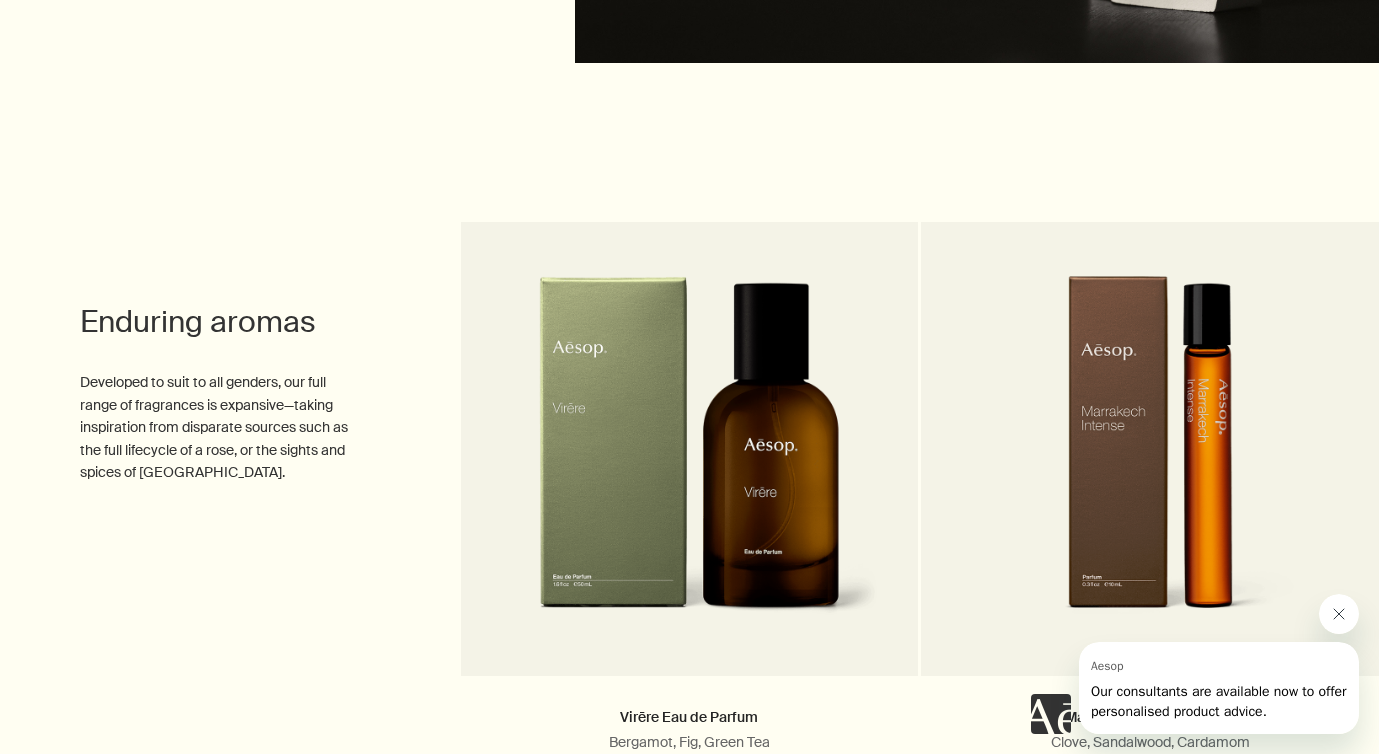 click 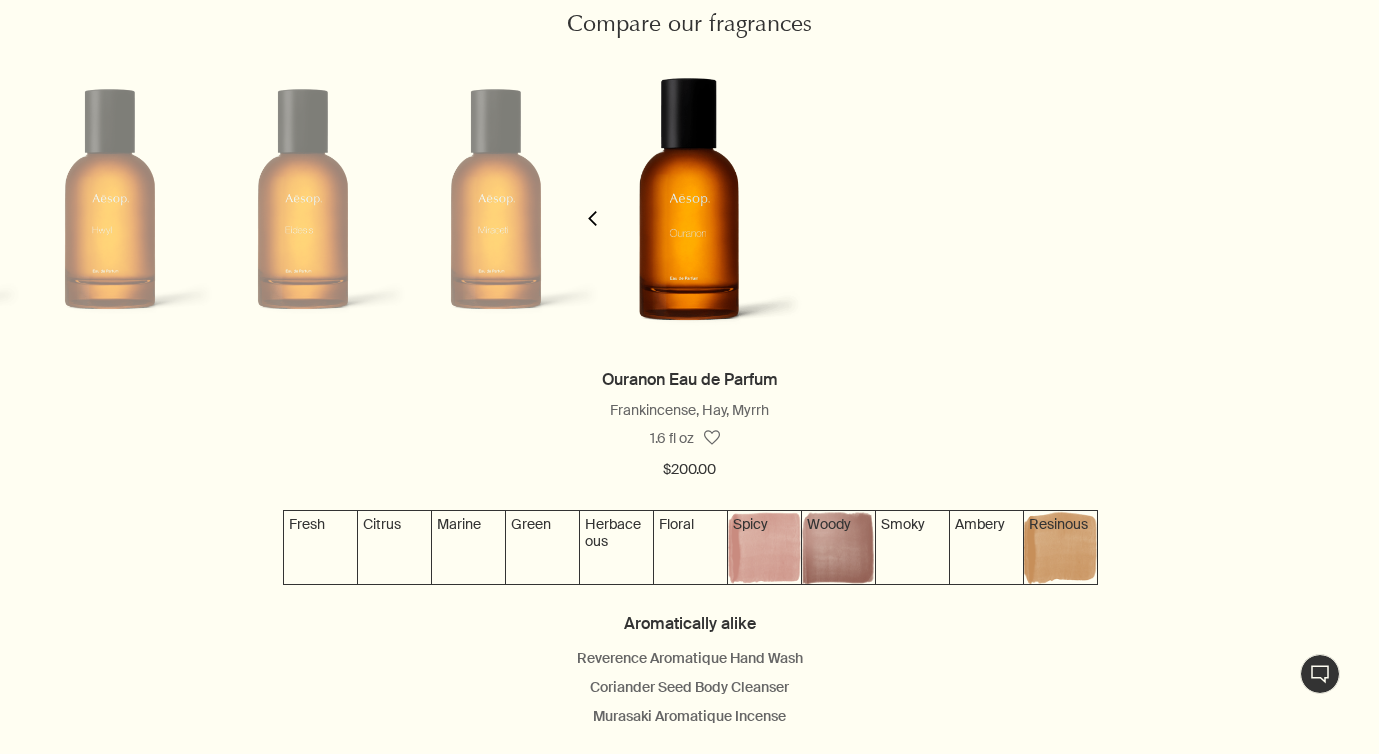 scroll, scrollTop: 1852, scrollLeft: 0, axis: vertical 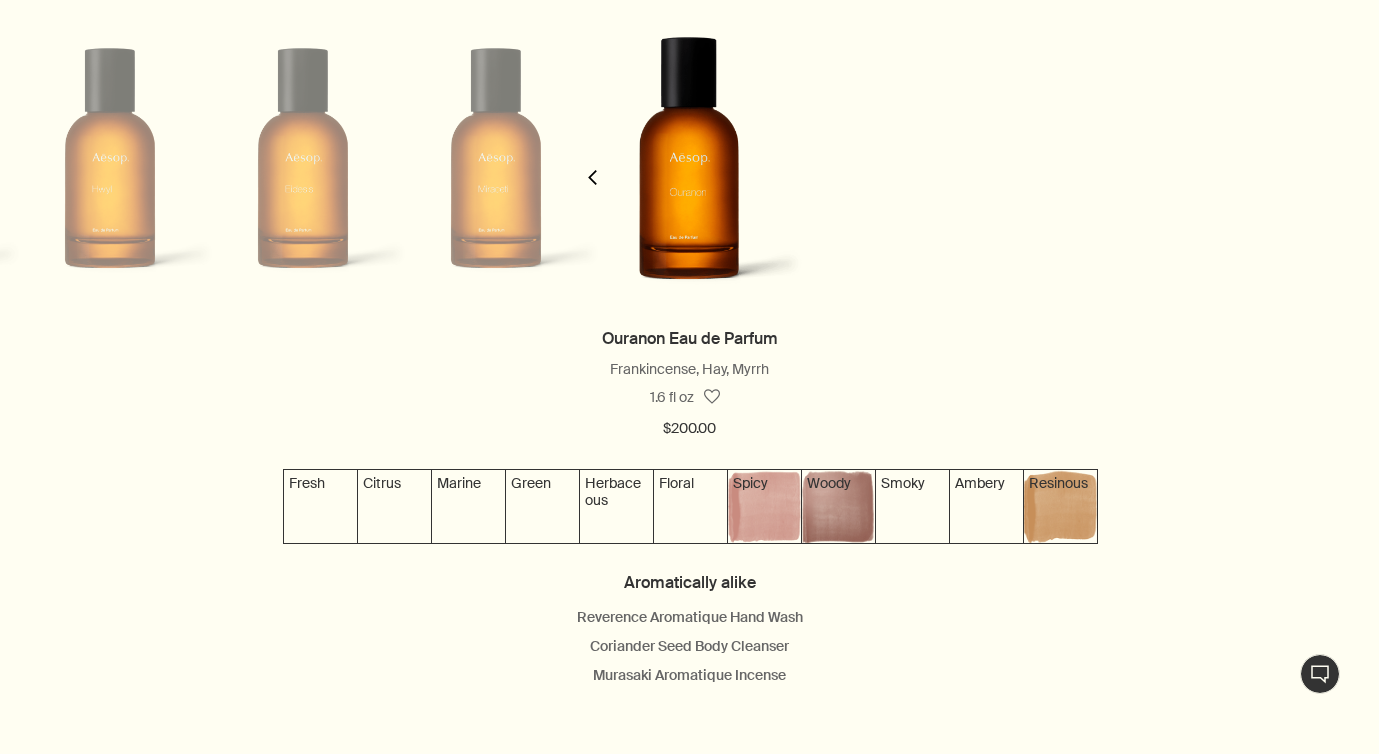 click on "chevron" 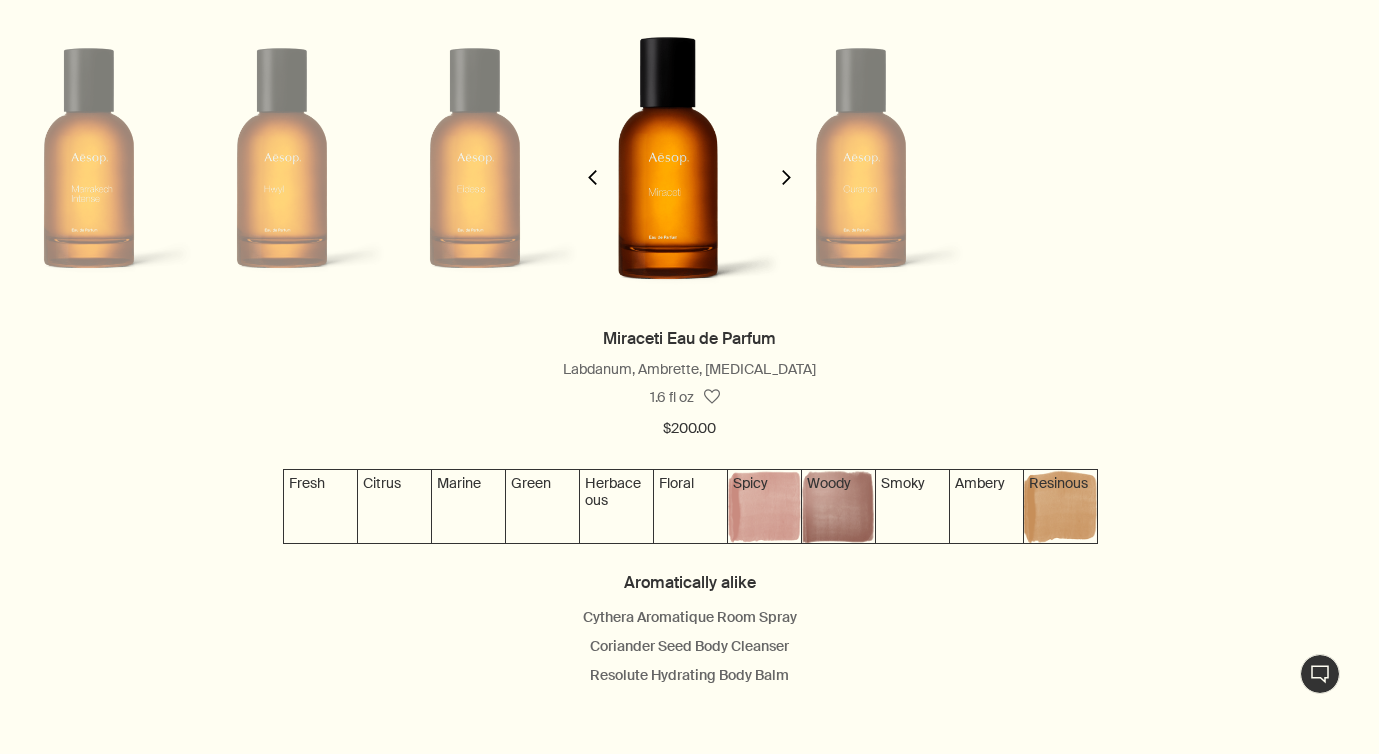 click on "chevron" 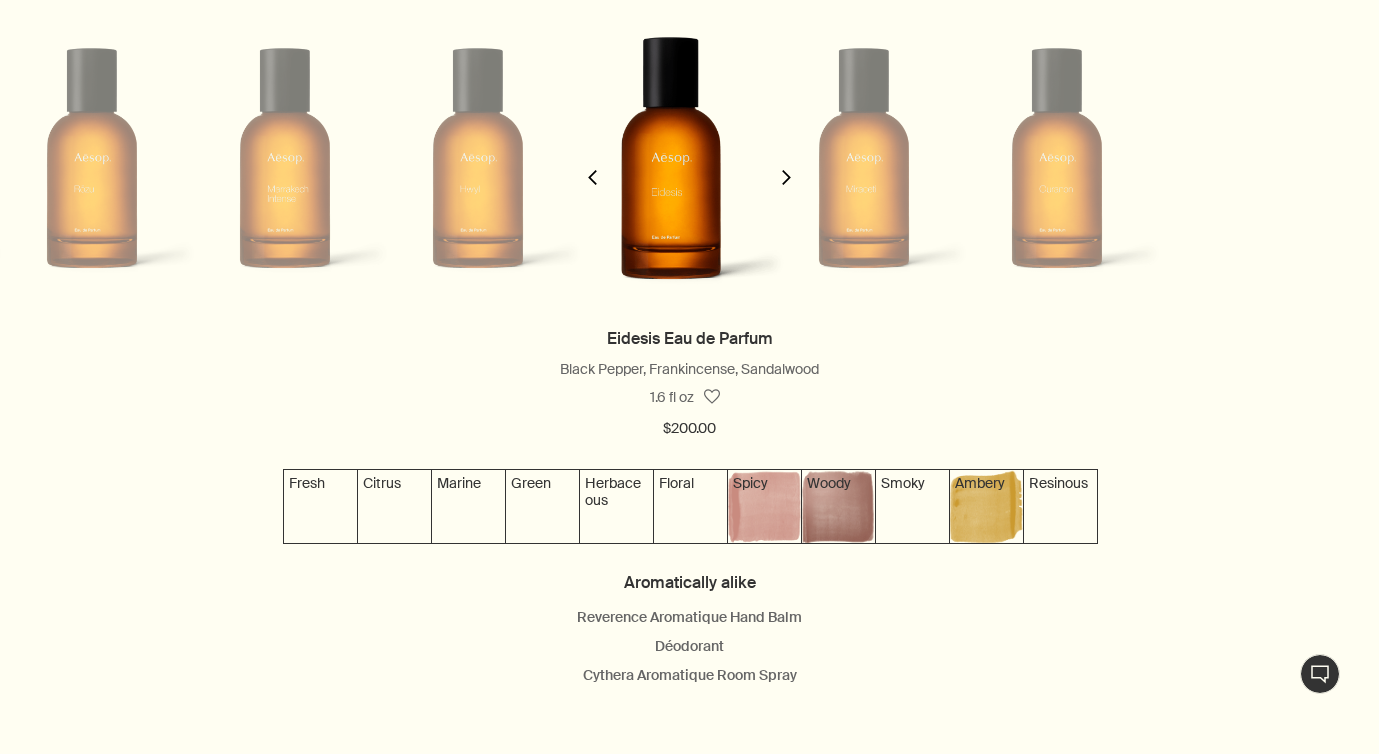 click on "chevron" 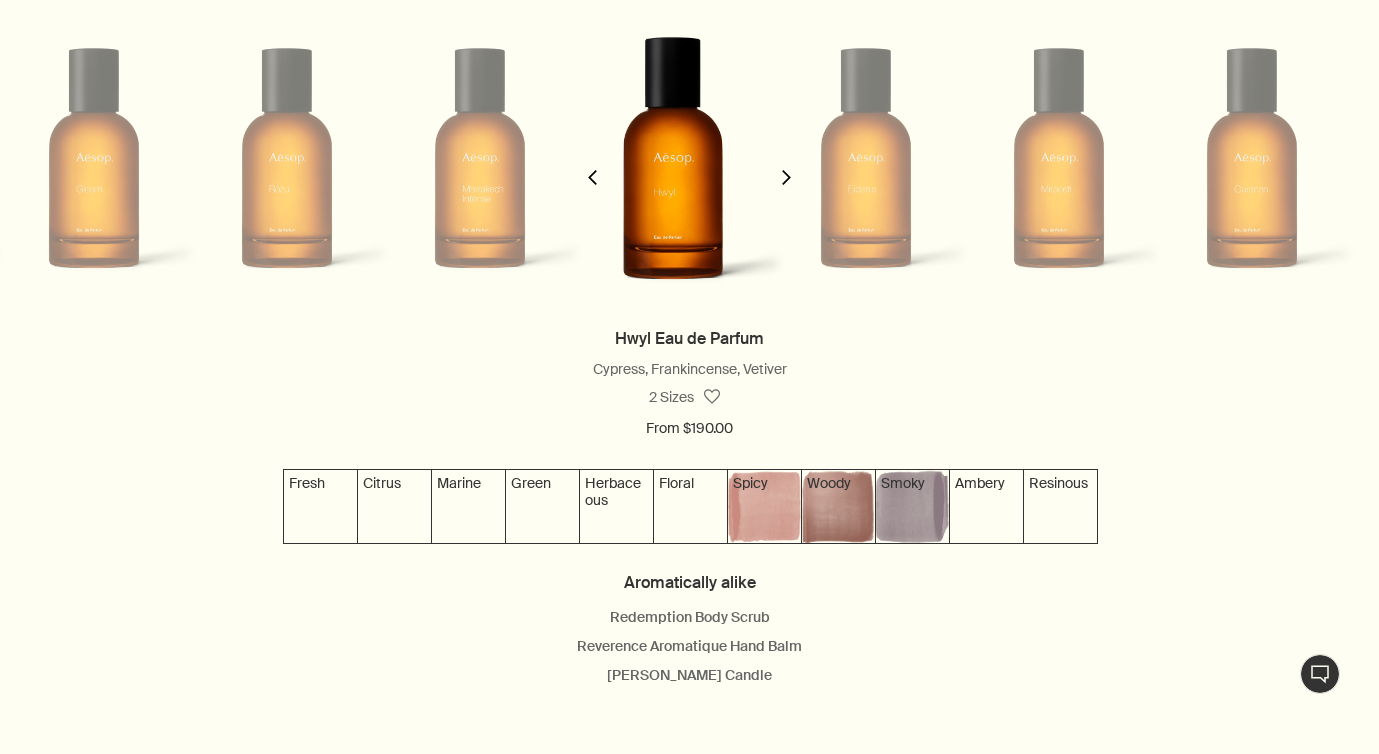 click on "chevron" 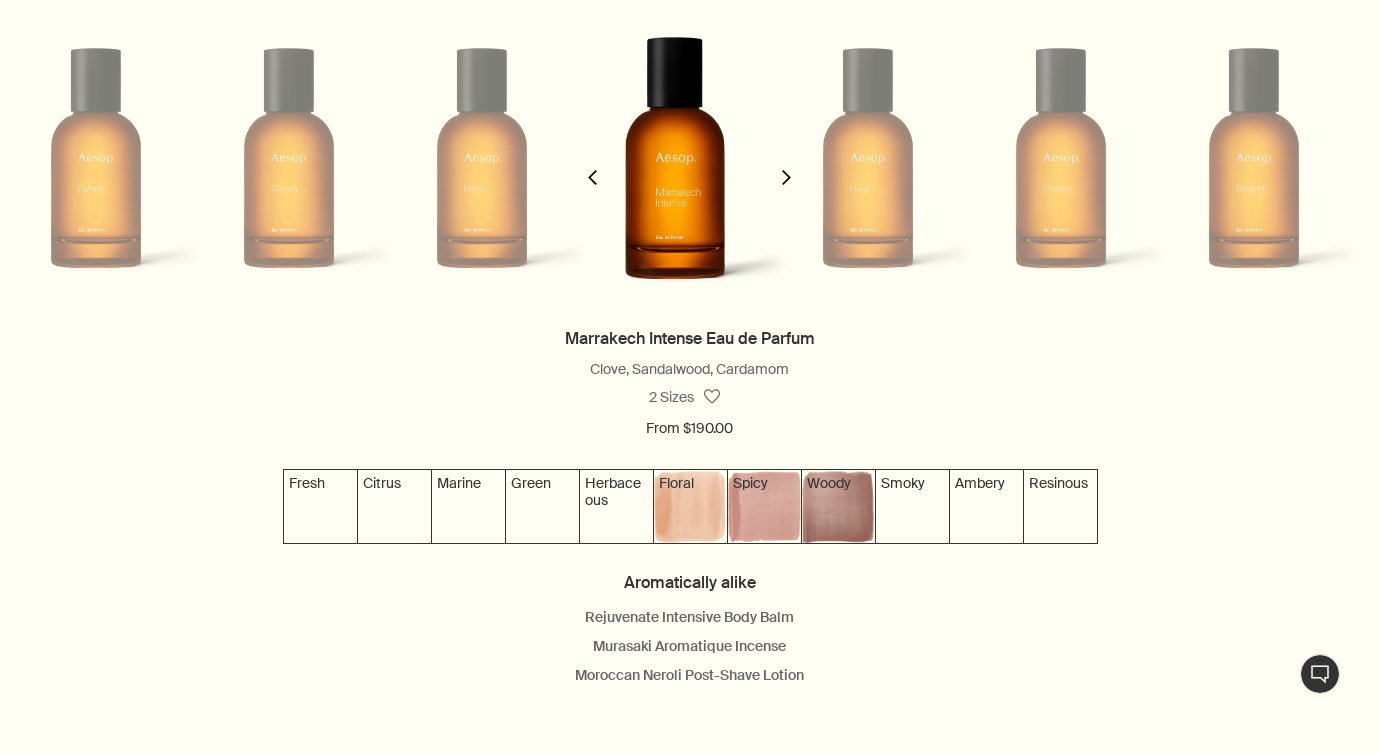 click on "chevron" 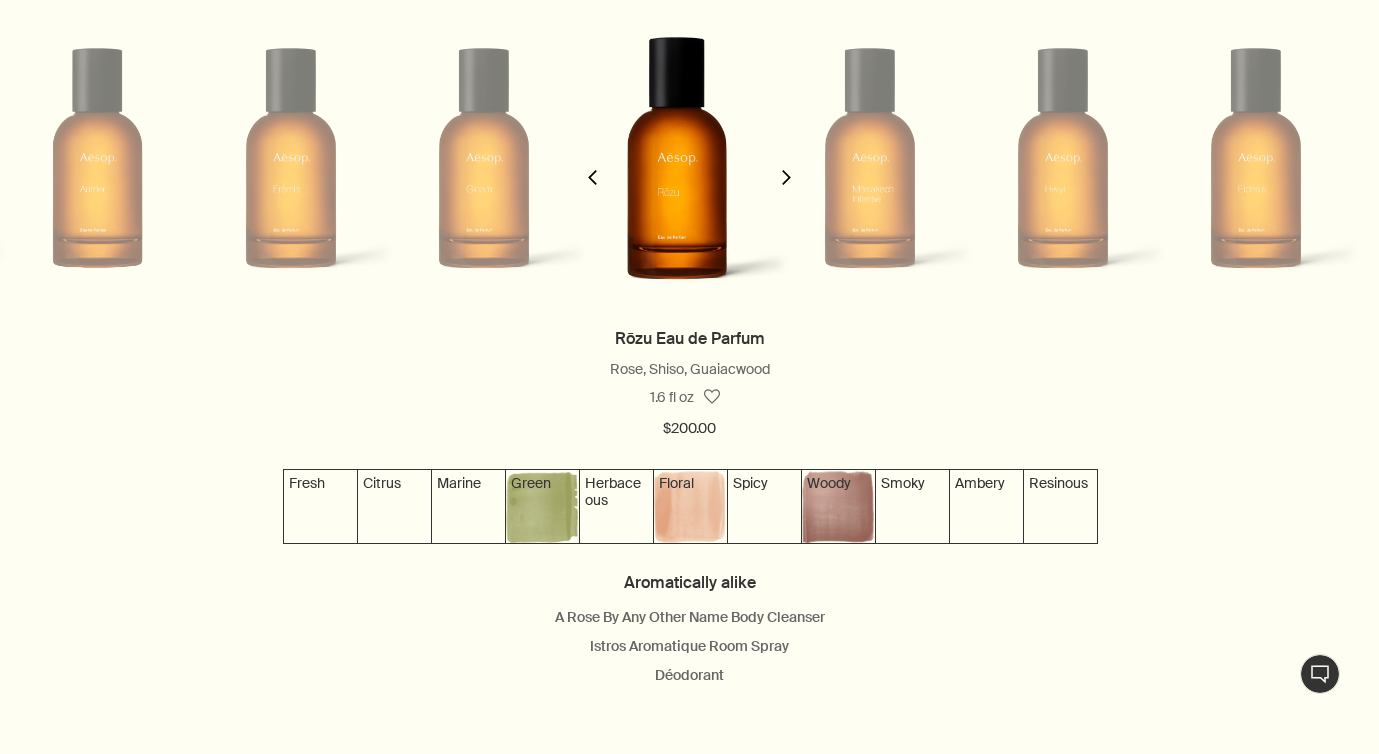 click on "chevron" 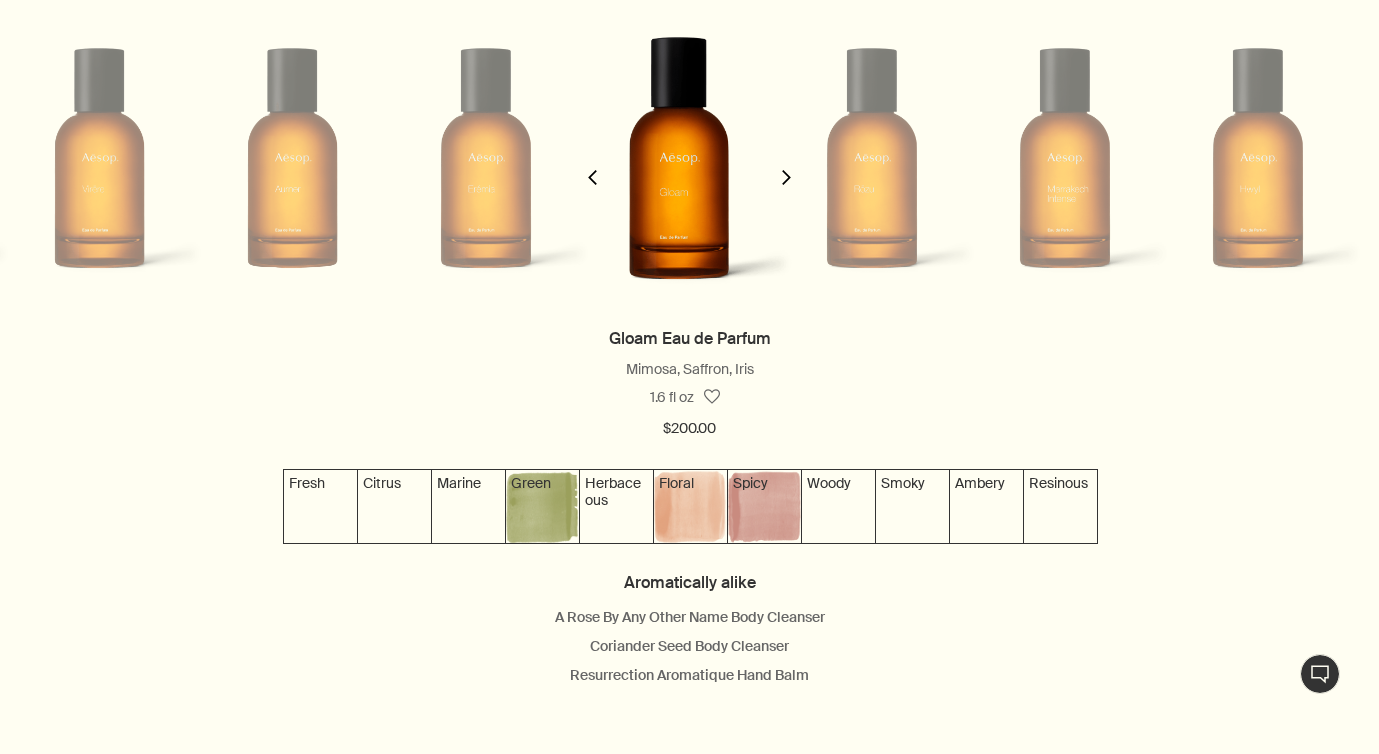 click on "chevron" 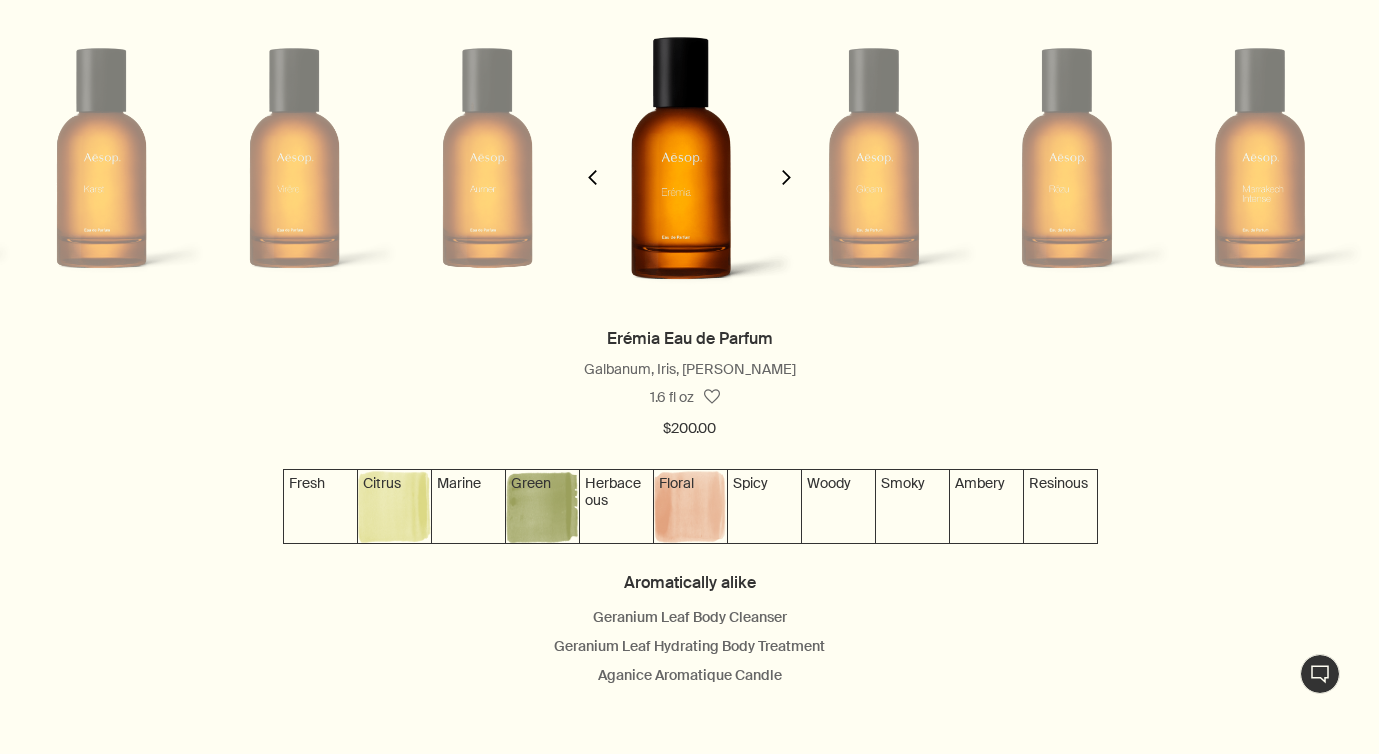 click on "chevron" 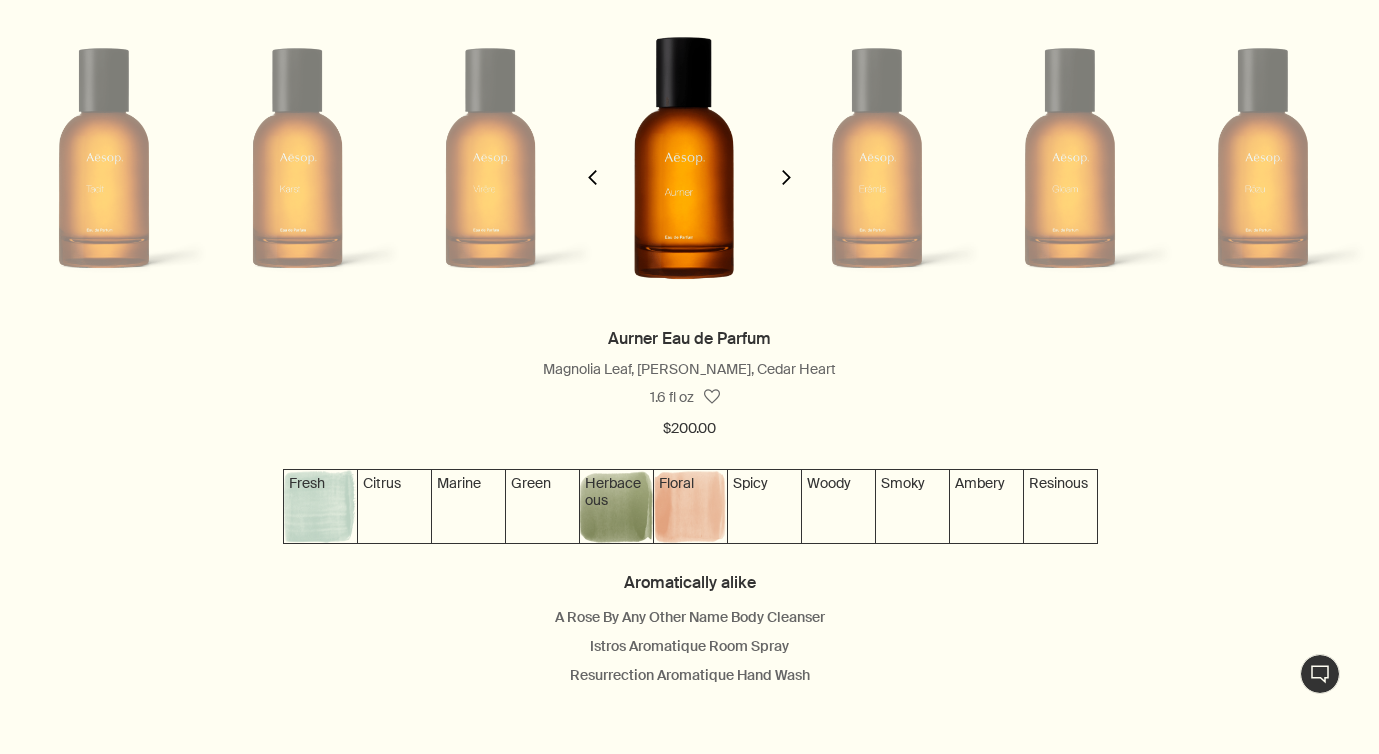 click on "chevron" 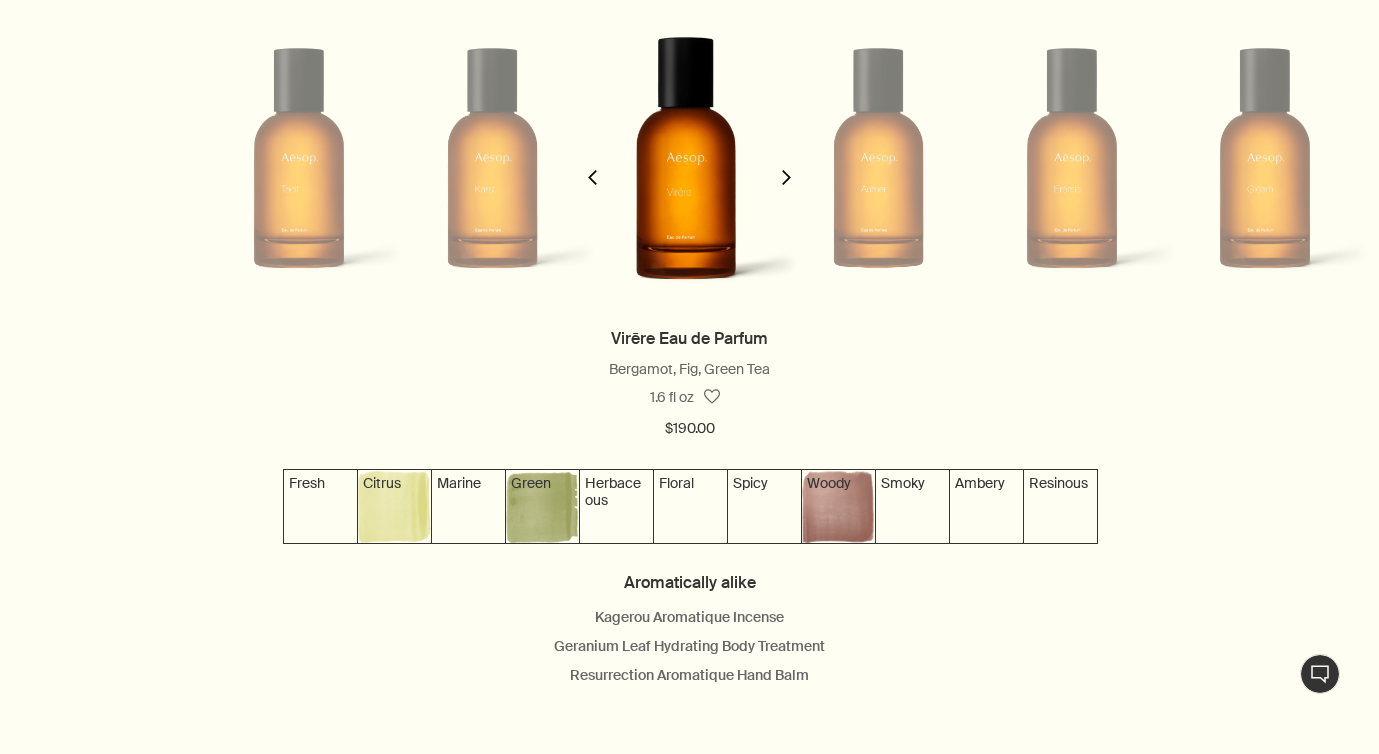 click on "chevron" 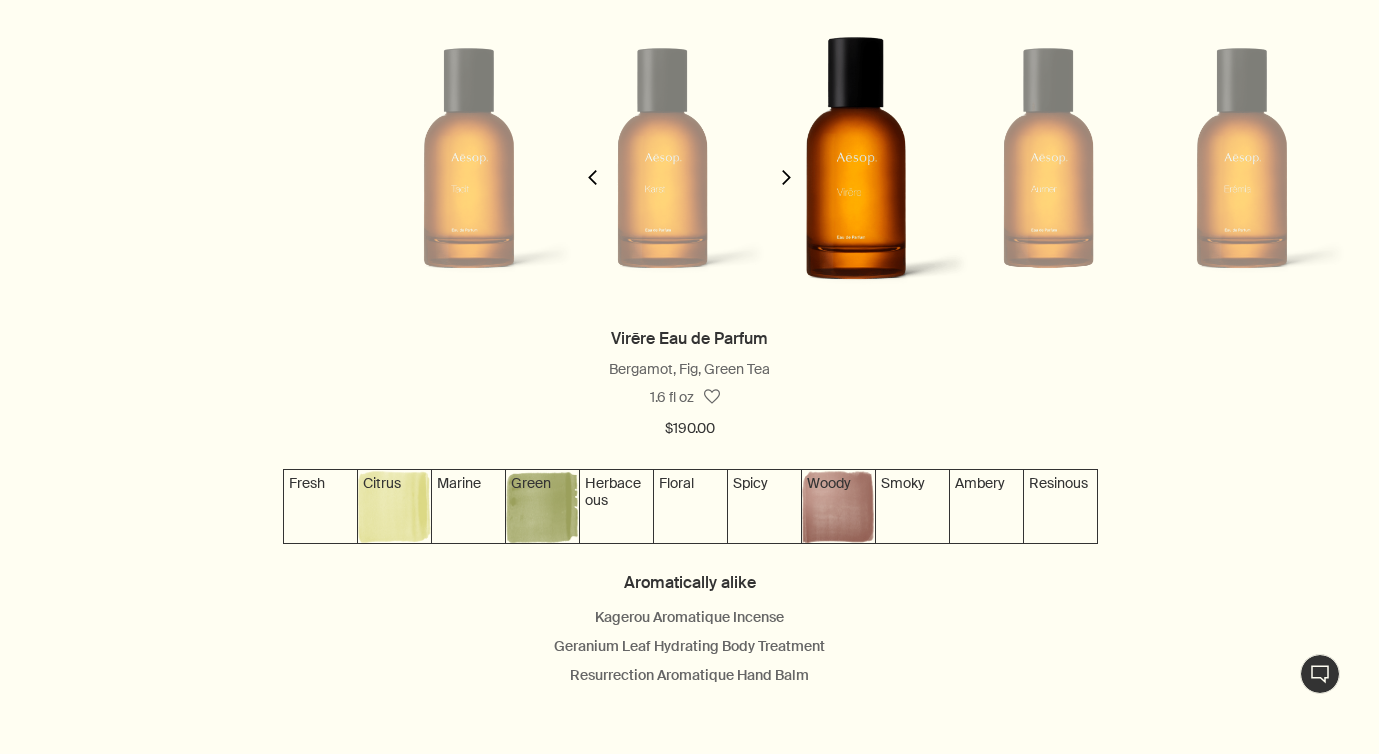 scroll, scrollTop: 0, scrollLeft: 195, axis: horizontal 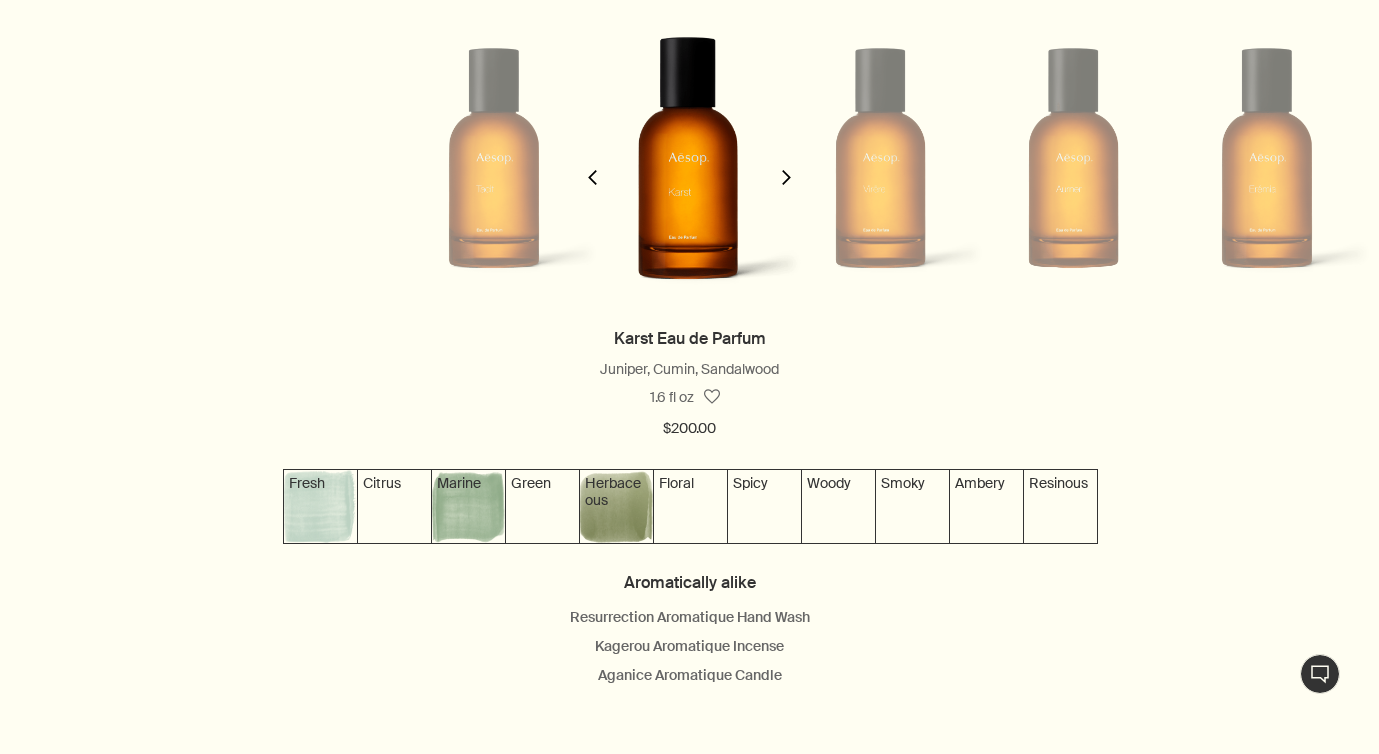 click on "chevron" 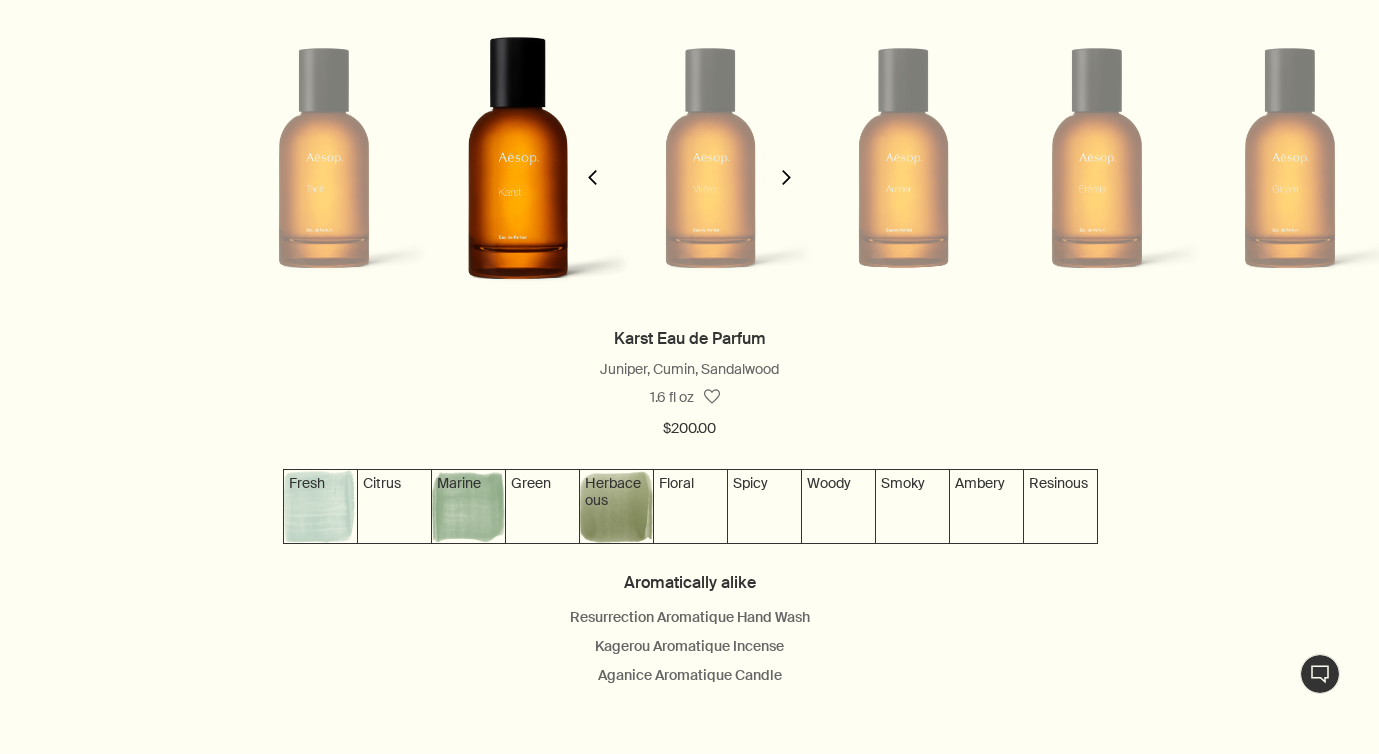 scroll, scrollTop: 0, scrollLeft: 390, axis: horizontal 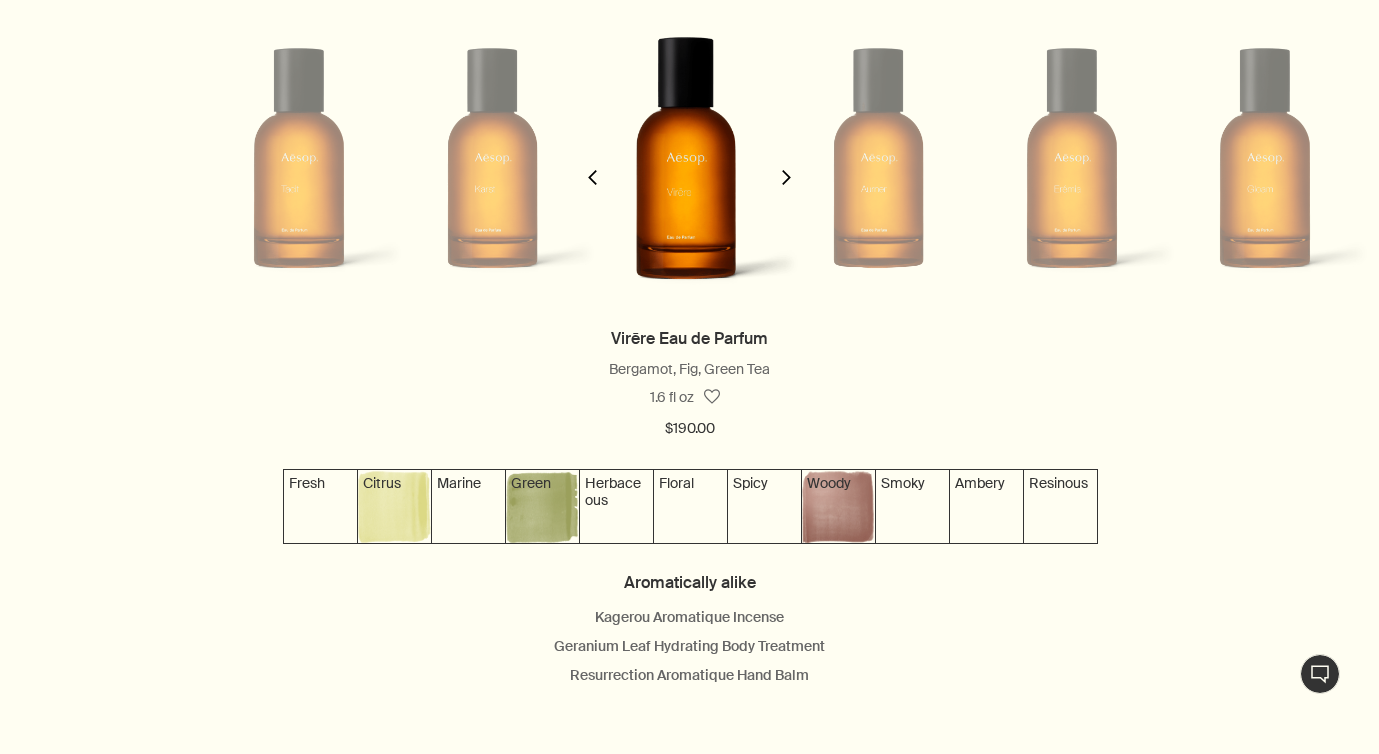 click at bounding box center [686, 157] 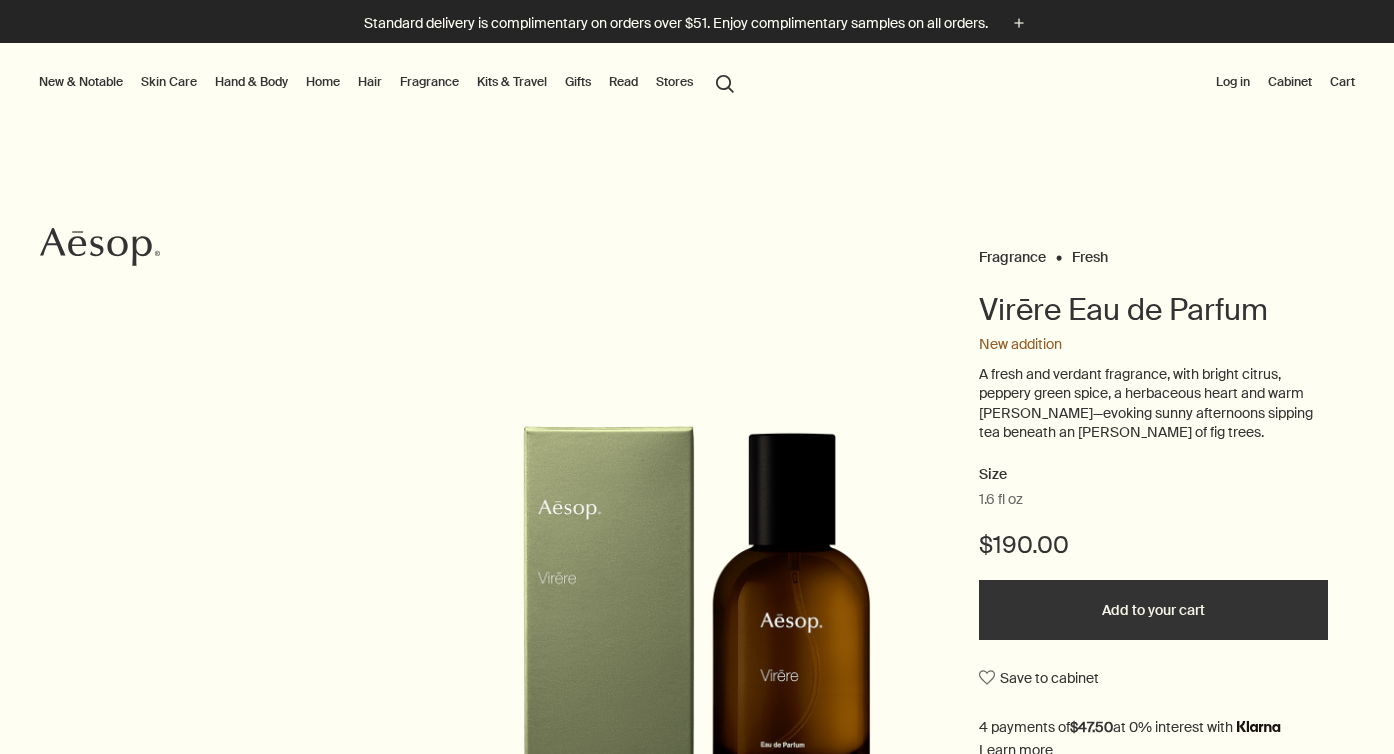 scroll, scrollTop: 0, scrollLeft: 0, axis: both 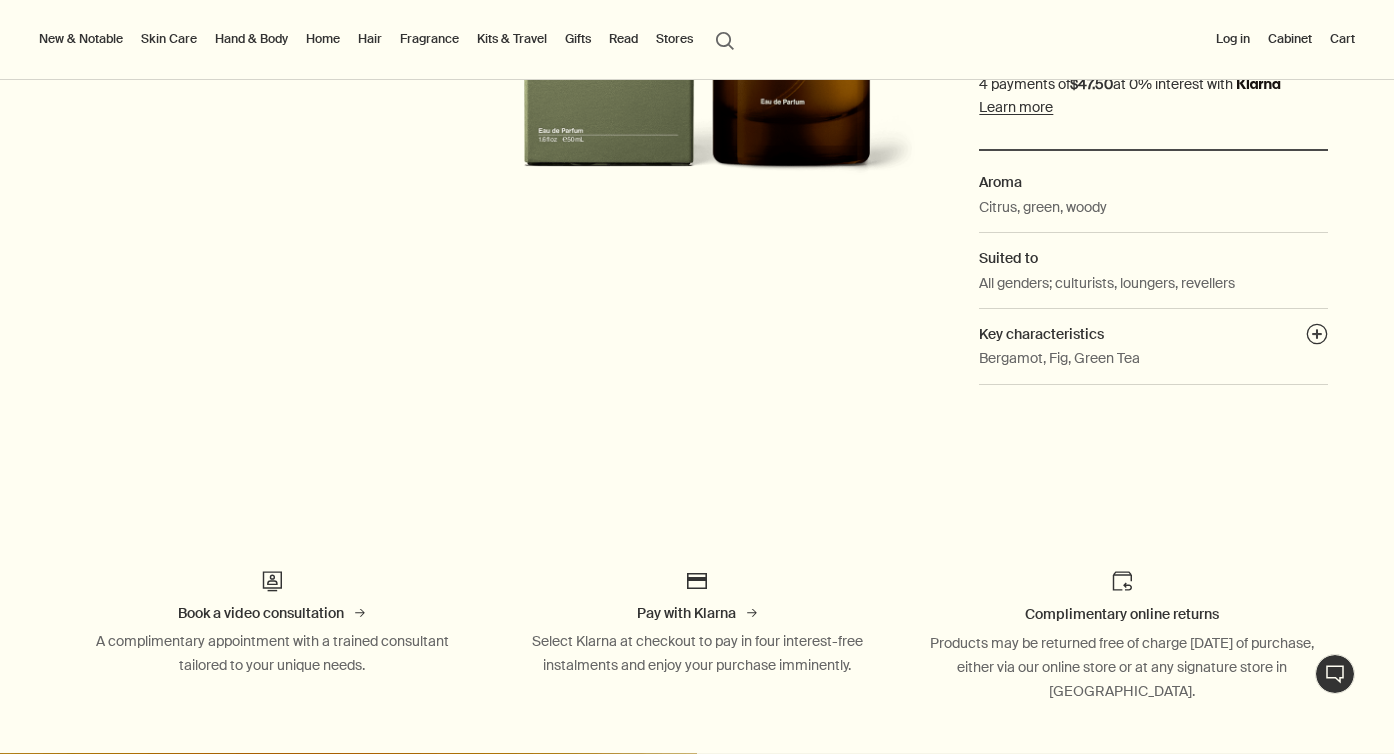click at bounding box center (697, 754) 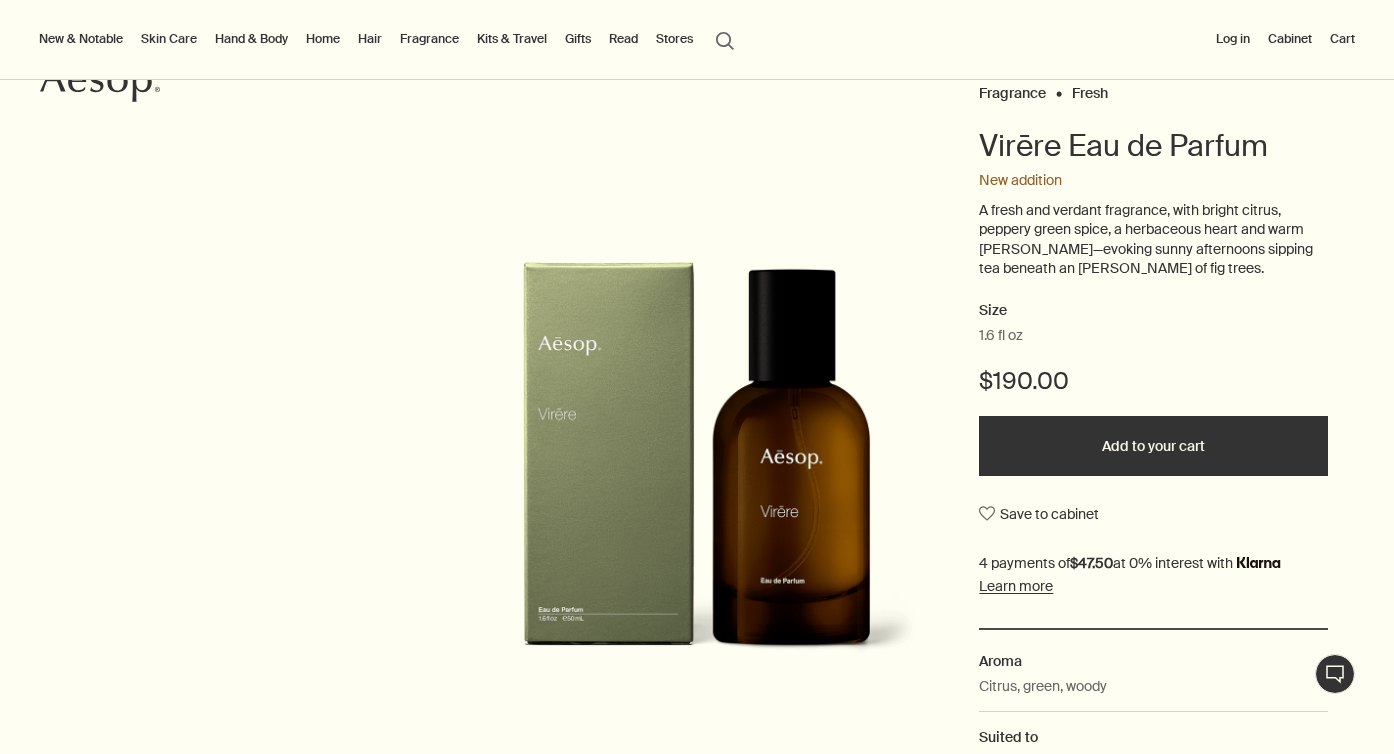 scroll, scrollTop: 121, scrollLeft: 0, axis: vertical 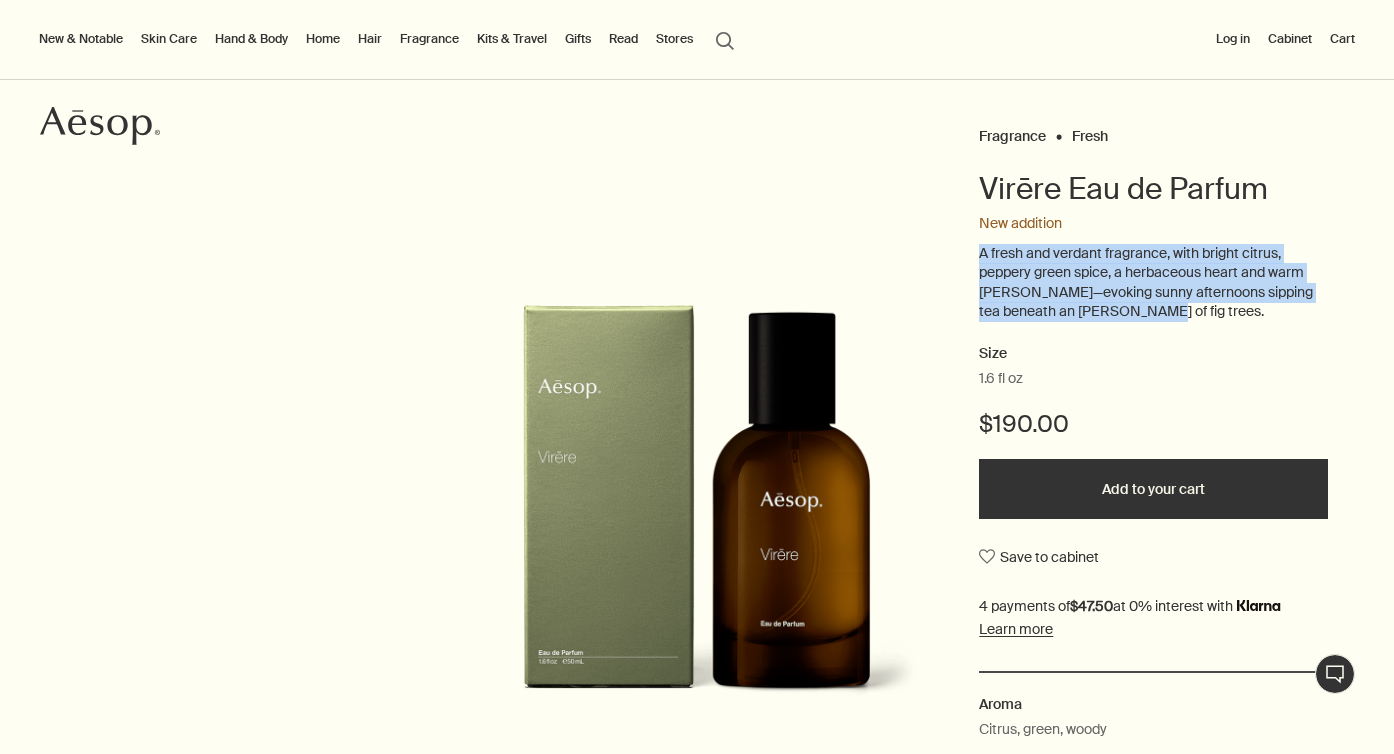 drag, startPoint x: 1235, startPoint y: 316, endPoint x: 953, endPoint y: 248, distance: 290.08273 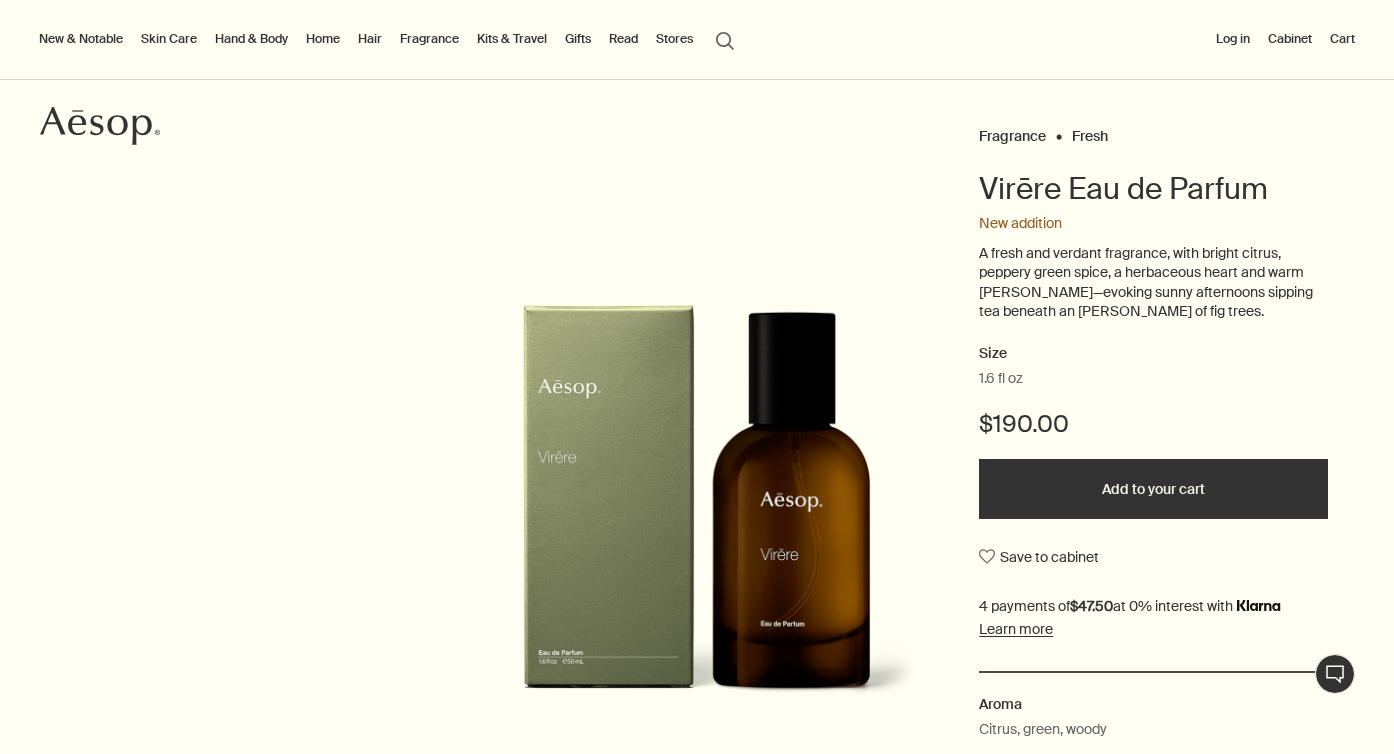 click on "Fragrance Fresh Virēre Eau de Parfum New addition A fresh and verdant fragrance, with bright citrus, peppery green spice, a herbaceous heart and warm [PERSON_NAME]—evoking sunny afternoons sipping tea beneath an [PERSON_NAME] of fig trees. Size 1.6 fl oz $190.00   Add to your cart Save to cabinet Aroma Citrus, [PERSON_NAME] Suited to All genders; culturists, loungers, revellers Key characteristics plusAndCloseWithCircle Bergamot, Fig, Green Tea" at bounding box center [697, 521] 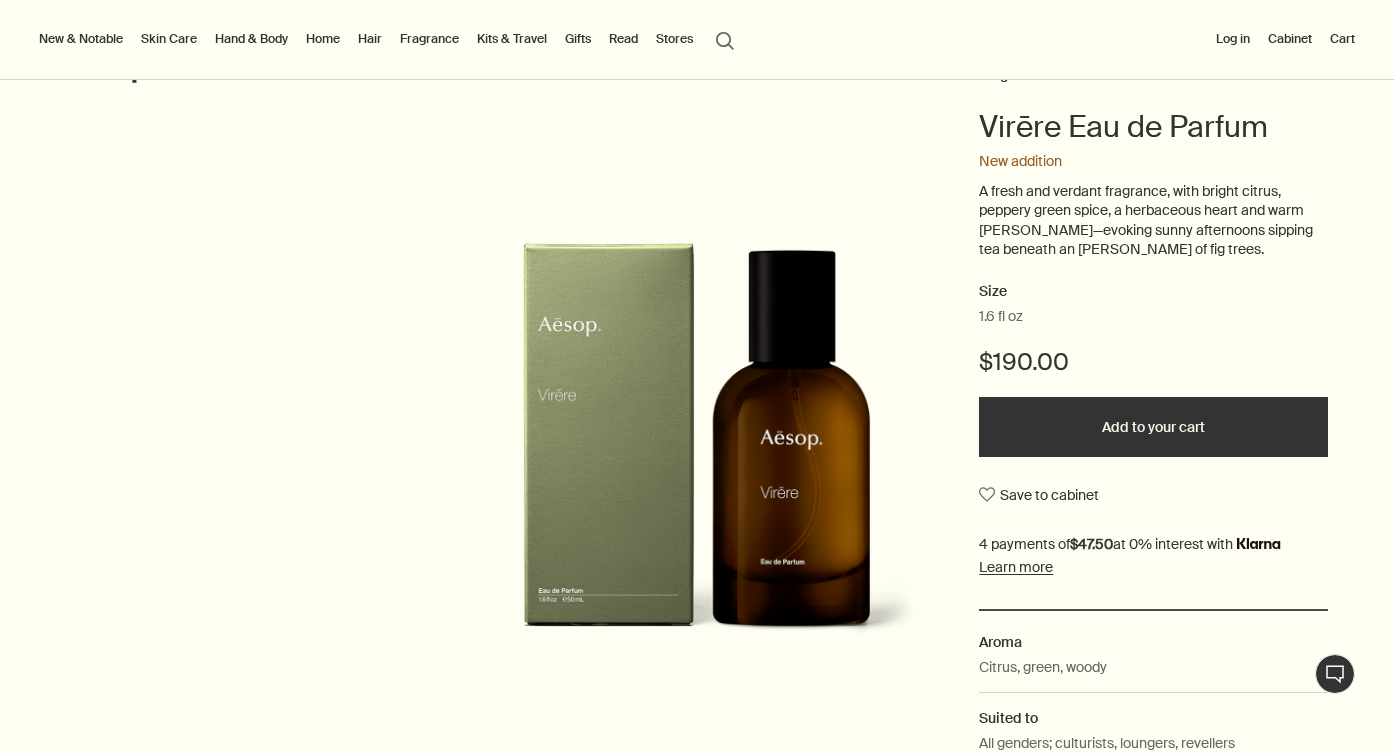 scroll, scrollTop: 82, scrollLeft: 0, axis: vertical 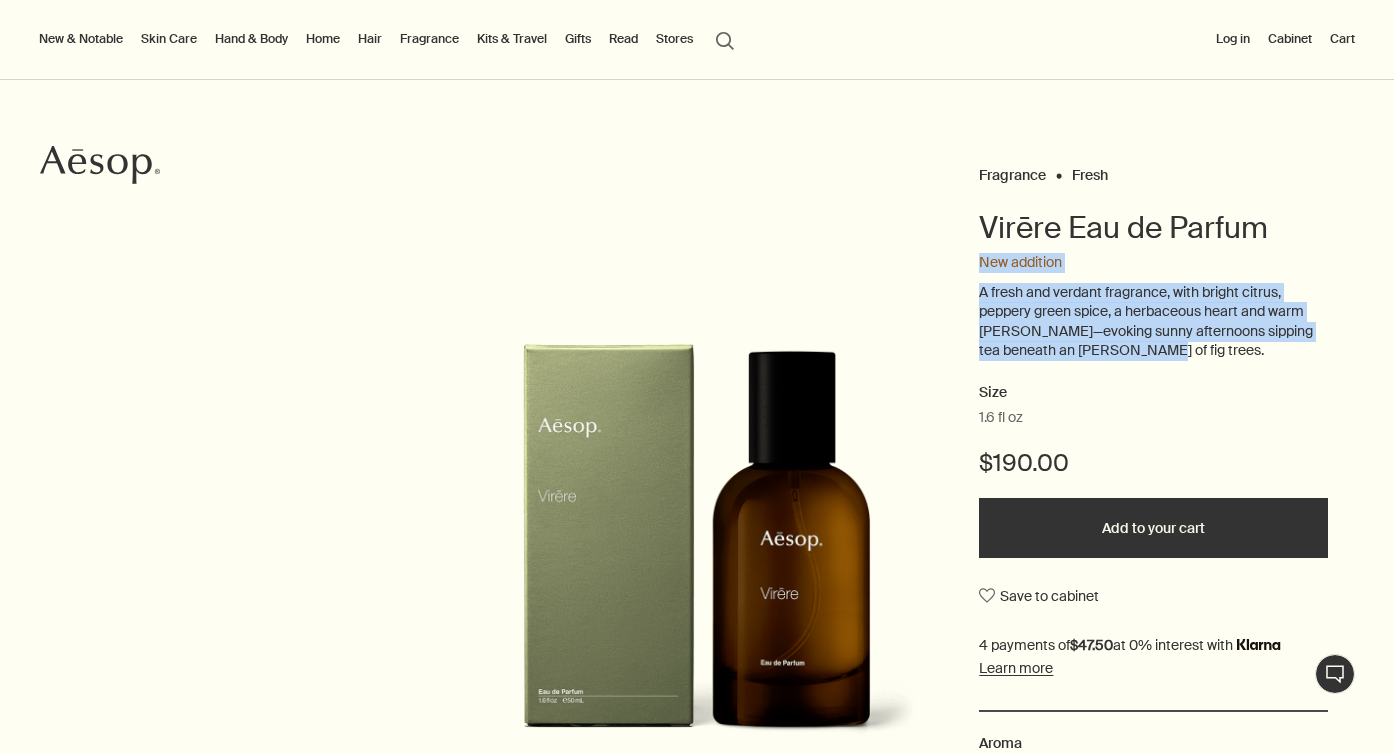 drag, startPoint x: 1188, startPoint y: 350, endPoint x: 905, endPoint y: 267, distance: 294.92032 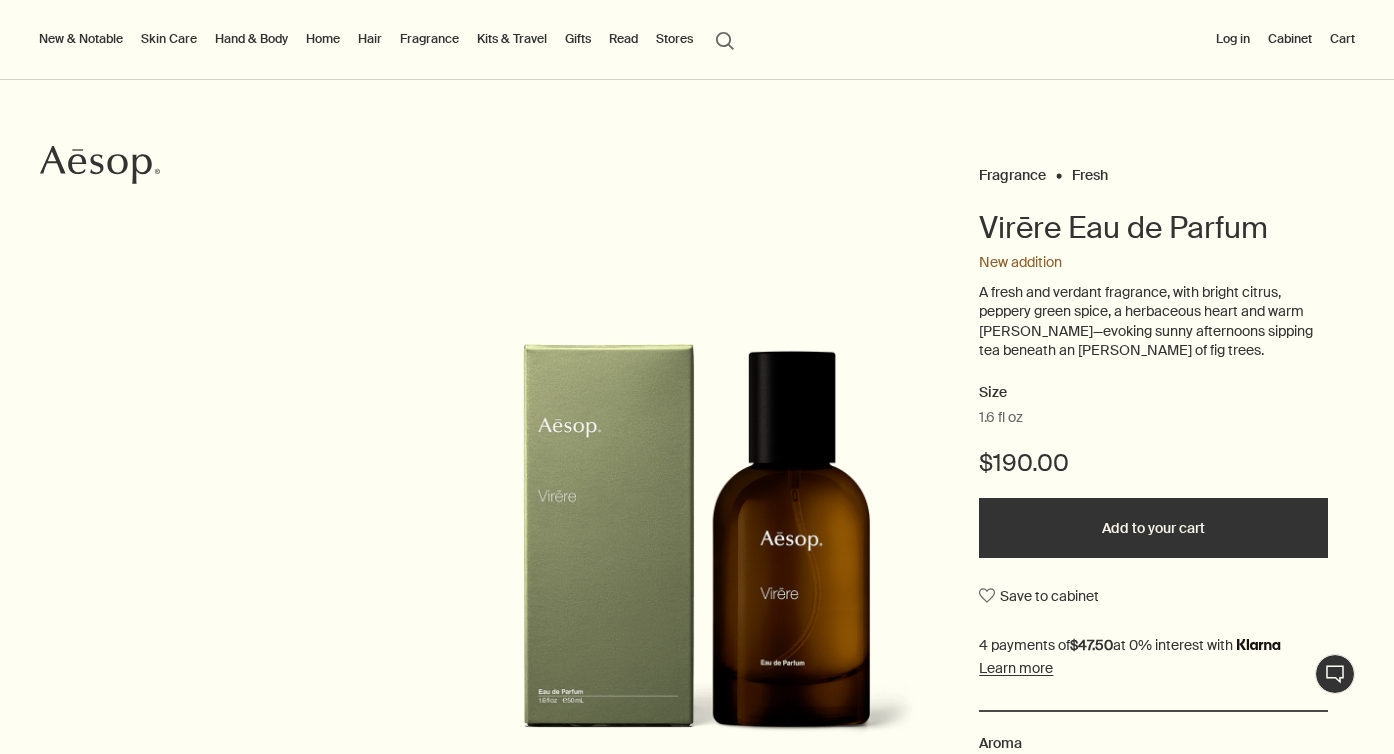 click on "Fragrance Fresh Virēre Eau de Parfum New addition A fresh and verdant fragrance, with bright citrus, peppery green spice, a herbaceous heart and warm [PERSON_NAME]—evoking sunny afternoons sipping tea beneath an [PERSON_NAME] of fig trees. Size 1.6 fl oz $190.00   Add to your cart Save to cabinet Aroma Citrus, [PERSON_NAME] Suited to All genders; culturists, loungers, revellers Key characteristics plusAndCloseWithCircle Bergamot, Fig, Green Tea" at bounding box center [697, 560] 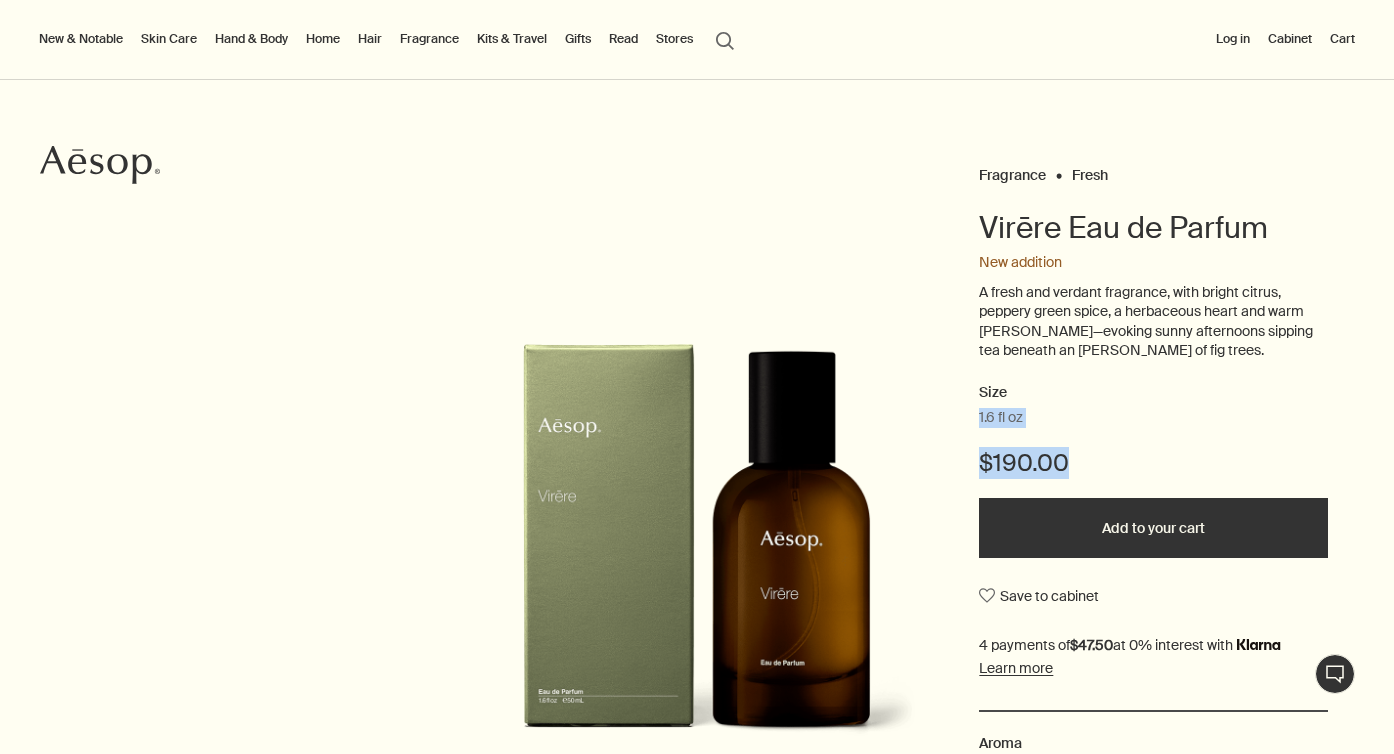 drag, startPoint x: 1067, startPoint y: 457, endPoint x: 965, endPoint y: 407, distance: 113.59577 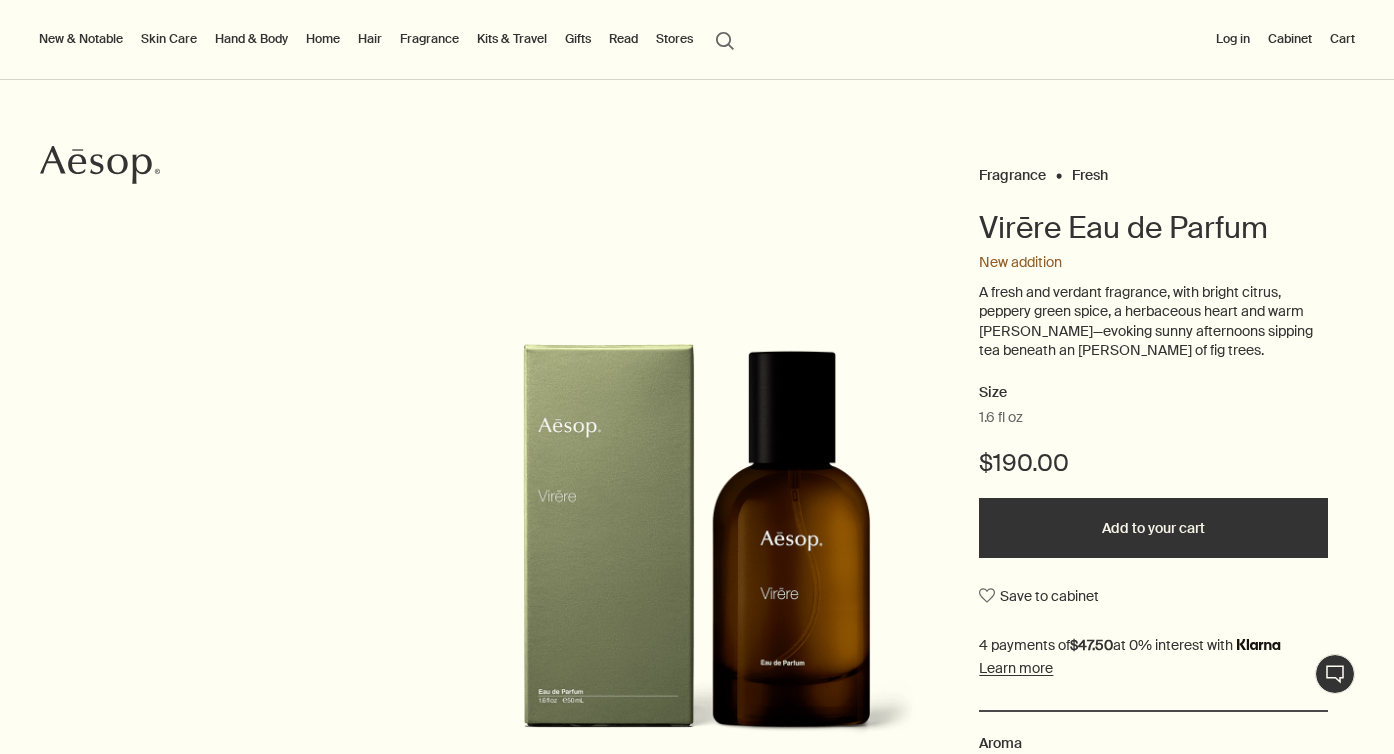 click on "A fresh and verdant fragrance, with bright citrus, peppery green spice, a herbaceous heart and warm [PERSON_NAME]—evoking sunny afternoons sipping tea beneath an [PERSON_NAME] of fig trees." at bounding box center [1153, 322] 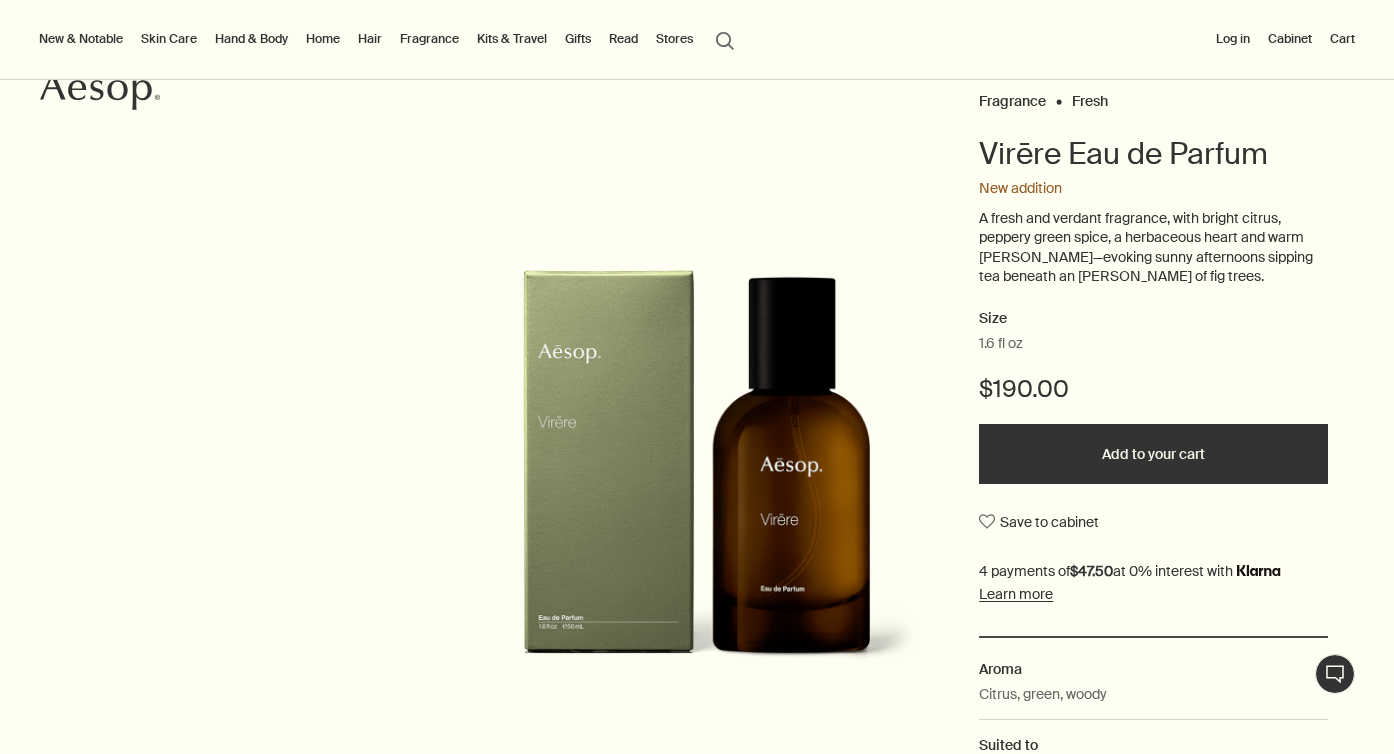scroll, scrollTop: 203, scrollLeft: 0, axis: vertical 